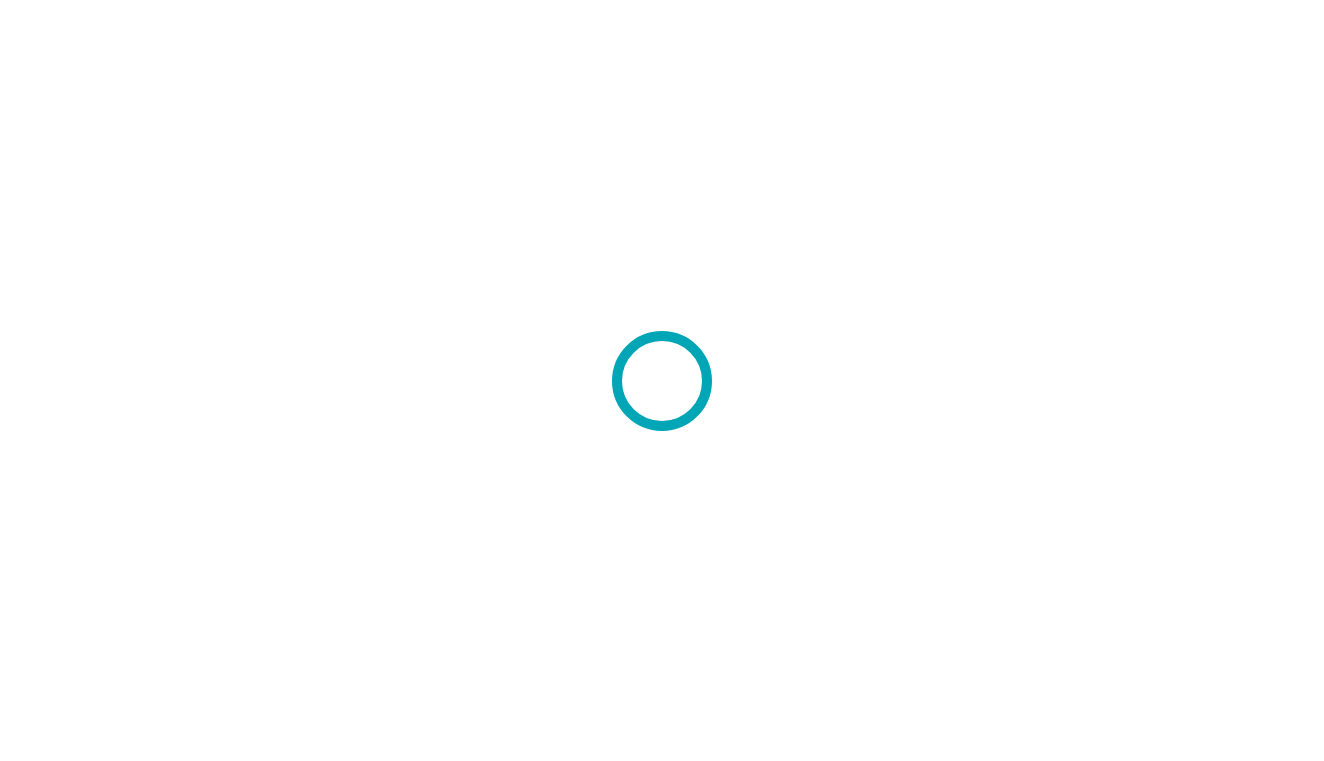 scroll, scrollTop: 0, scrollLeft: 0, axis: both 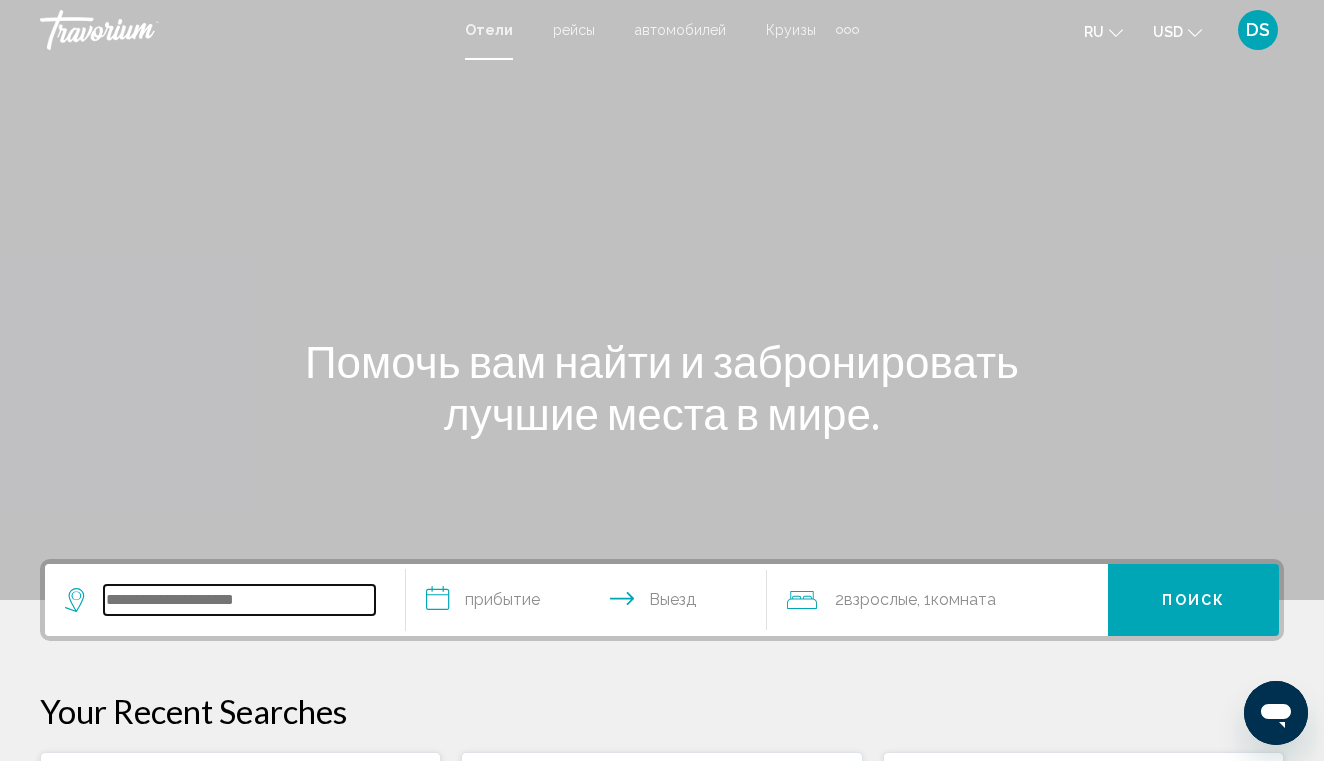 click at bounding box center (239, 600) 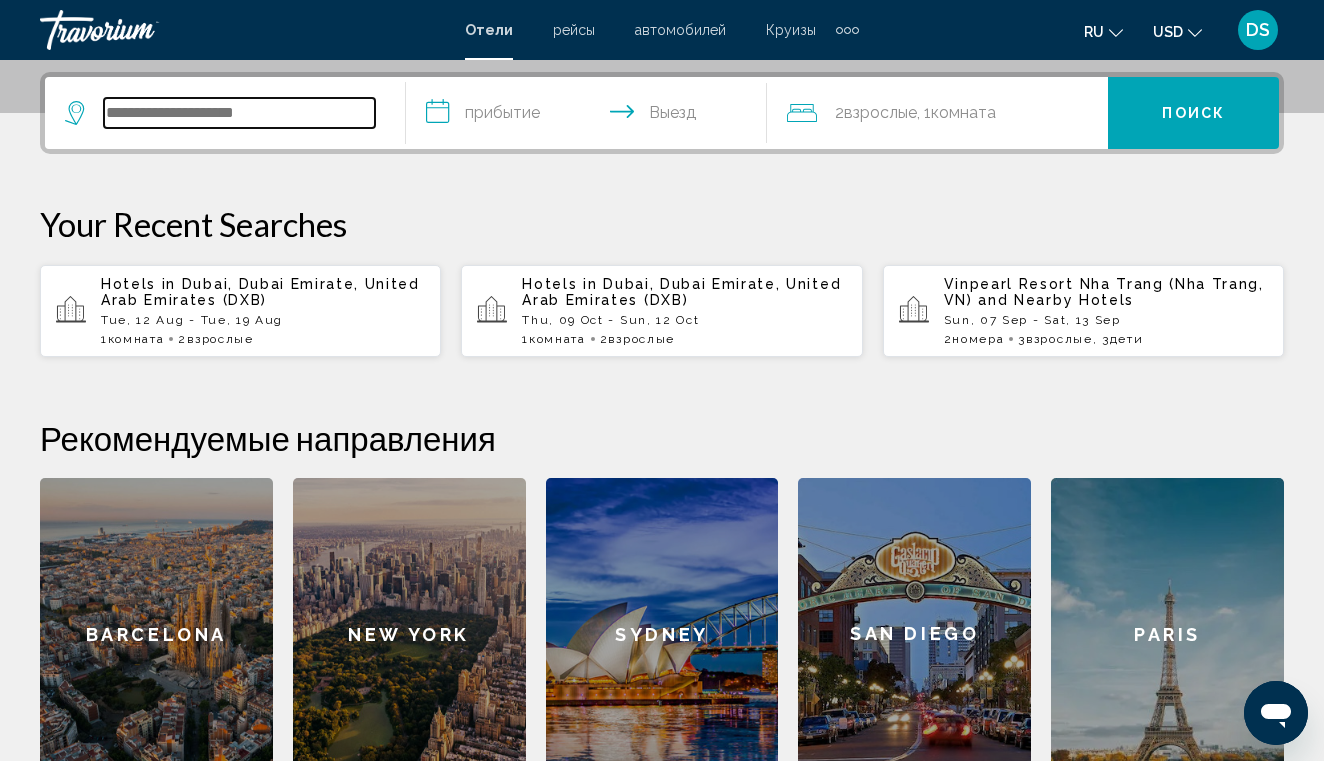 scroll, scrollTop: 494, scrollLeft: 0, axis: vertical 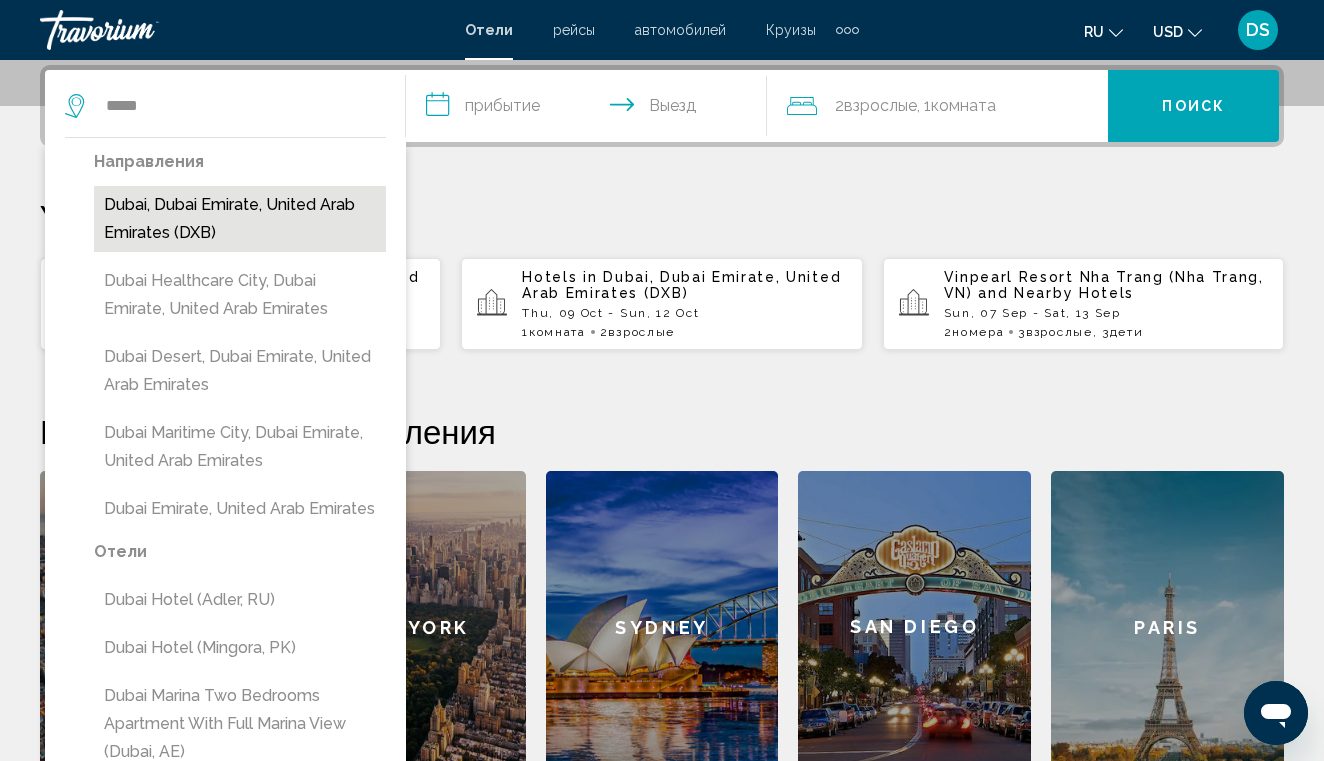 drag, startPoint x: 186, startPoint y: 612, endPoint x: 179, endPoint y: 224, distance: 388.06314 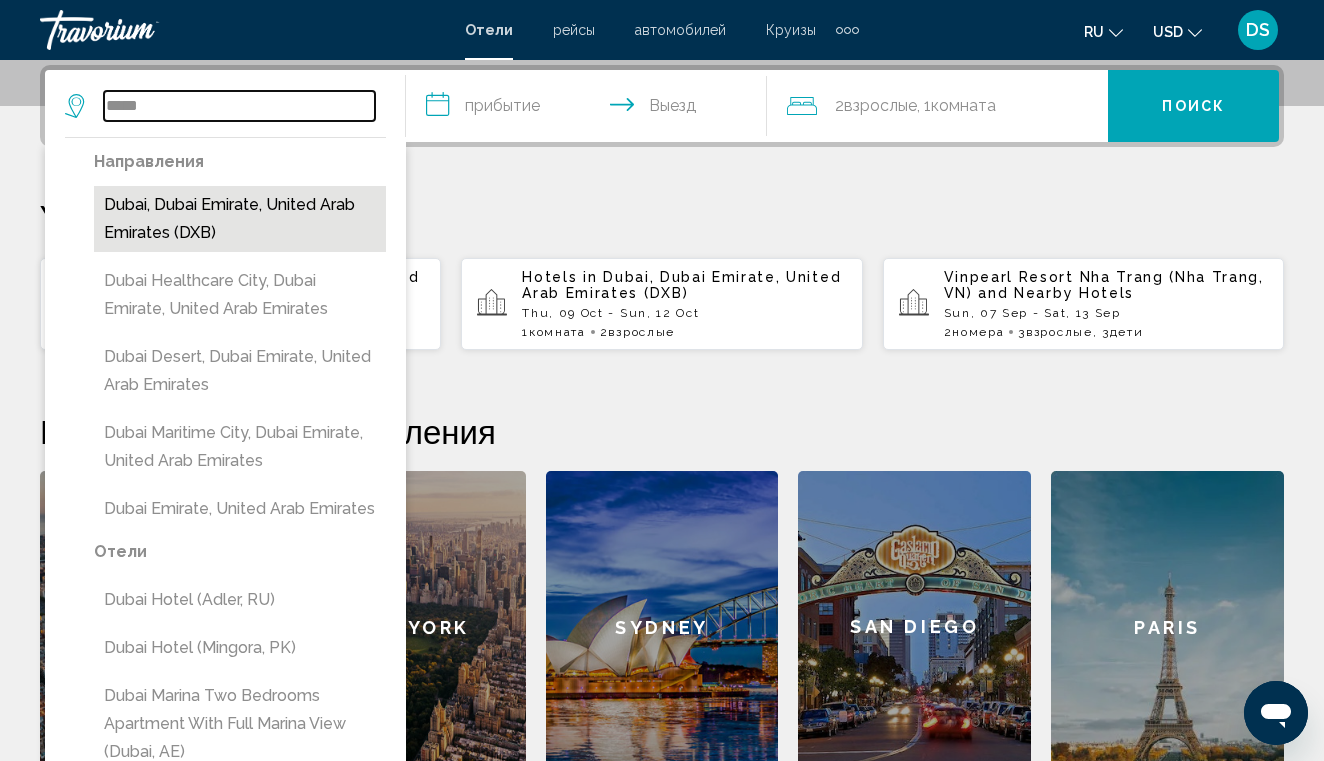 type on "**********" 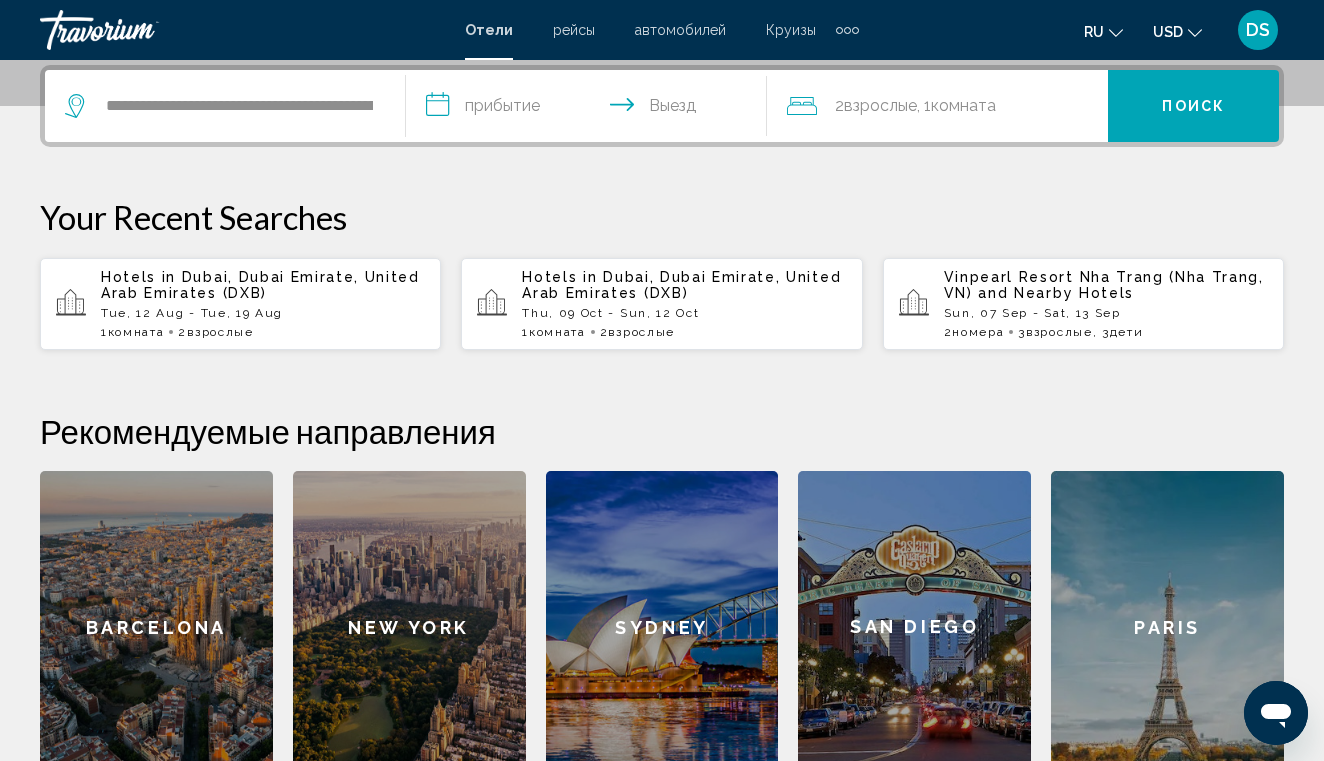 click on "**********" at bounding box center (590, 109) 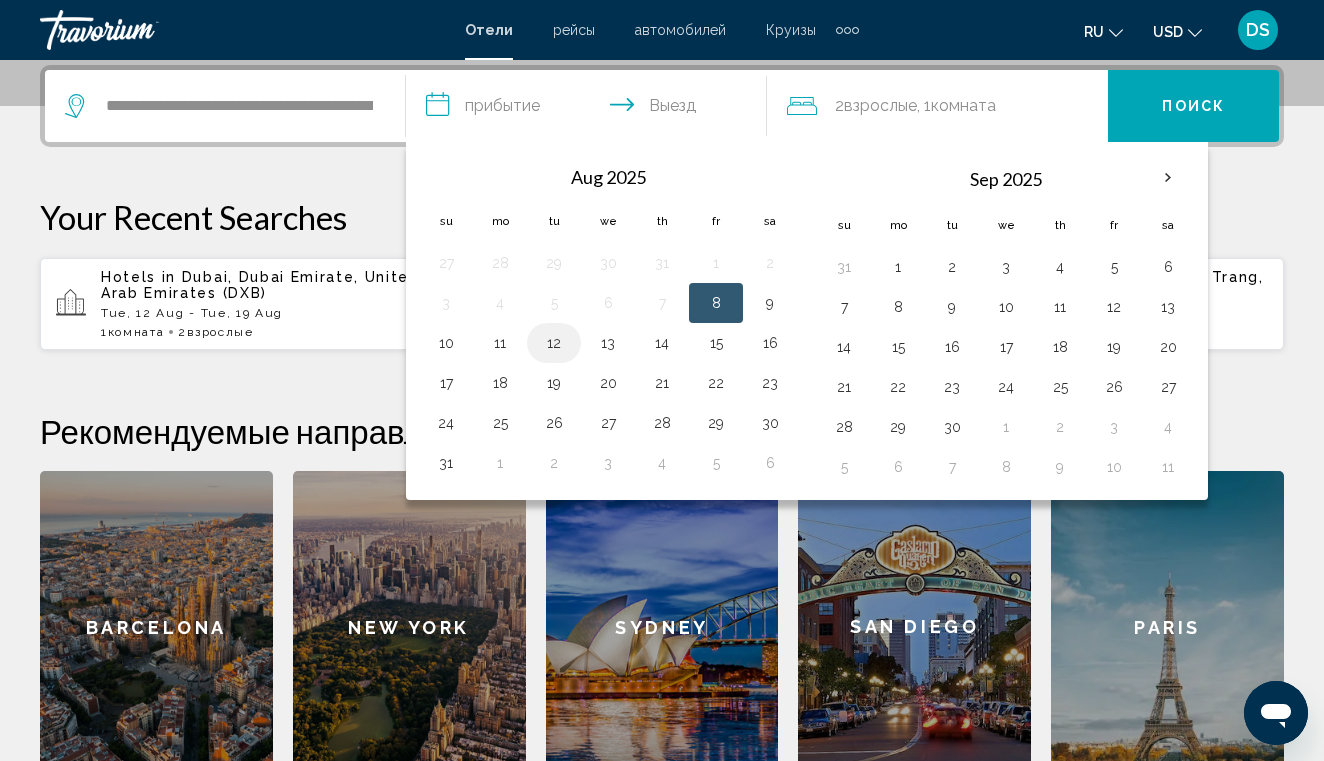 click on "12" at bounding box center [554, 343] 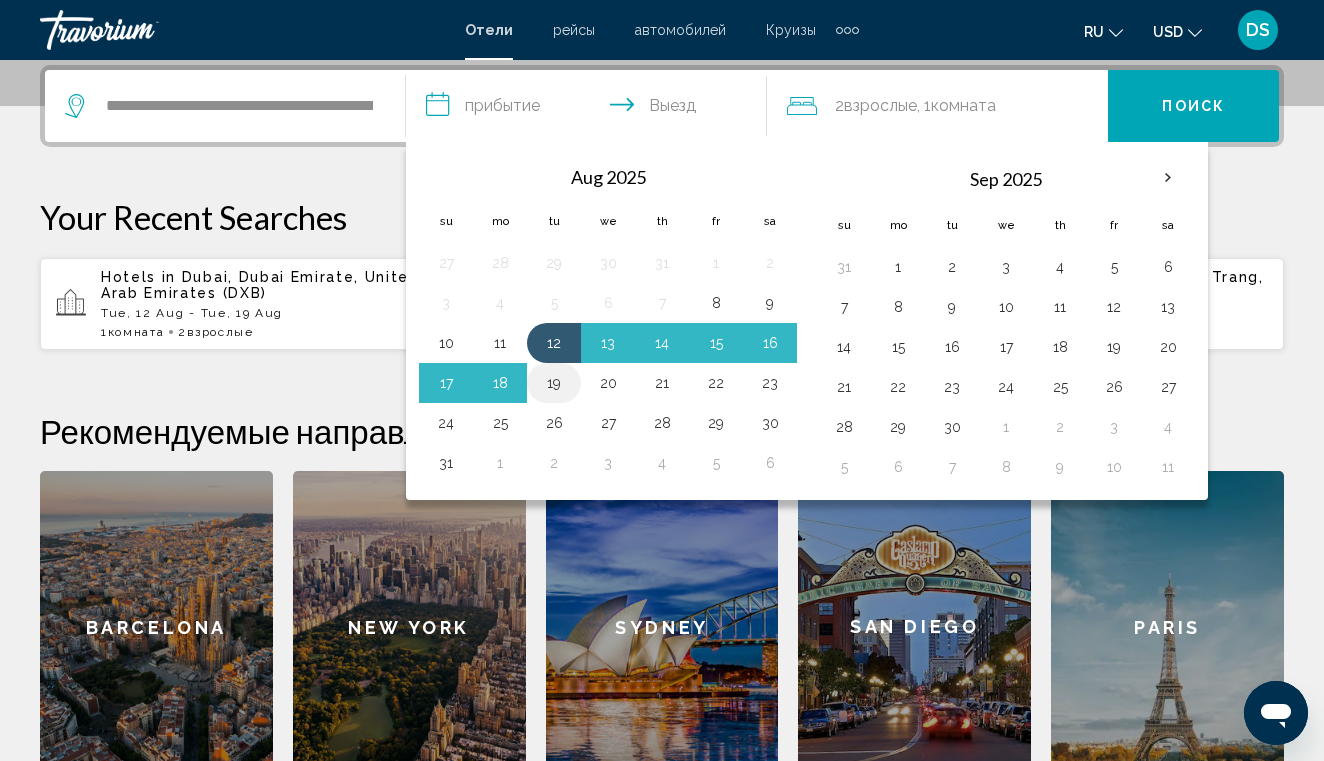 click on "19" at bounding box center [554, 383] 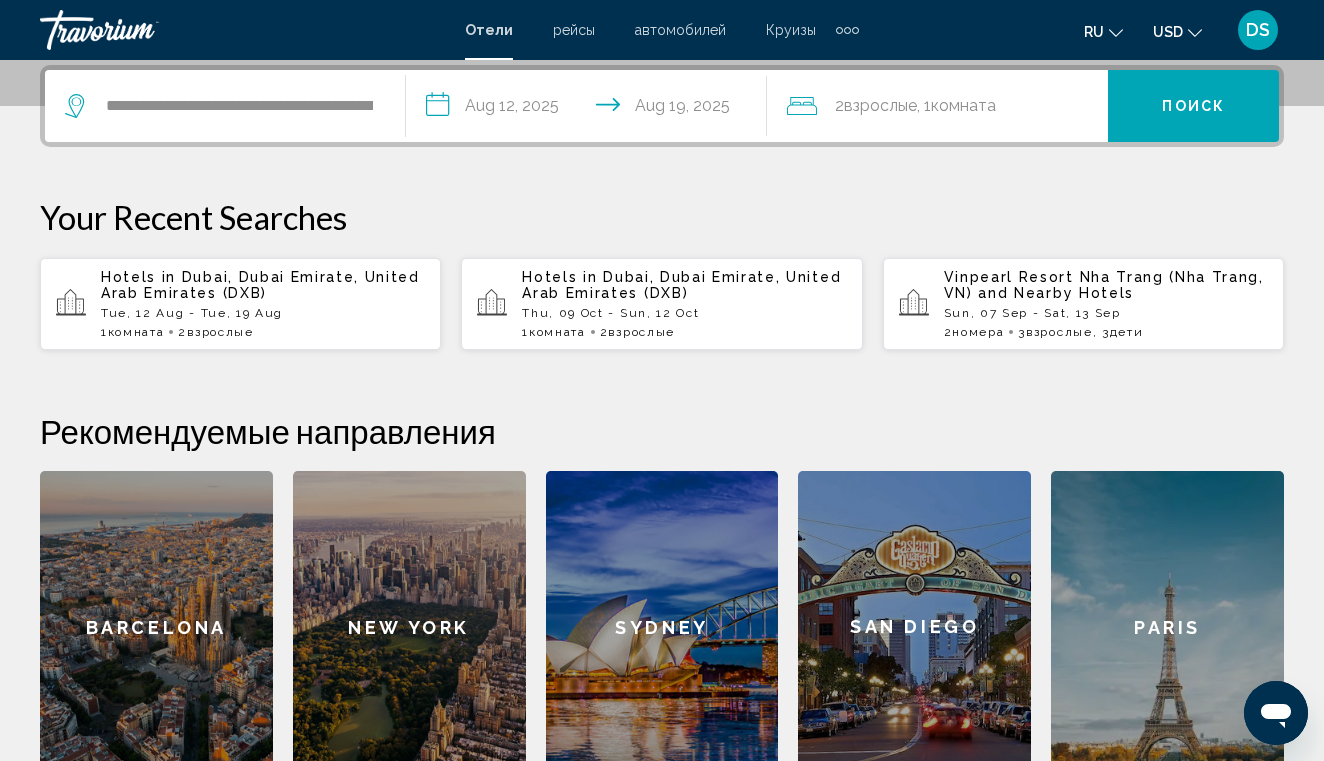 click on "Поиск" at bounding box center [1193, 106] 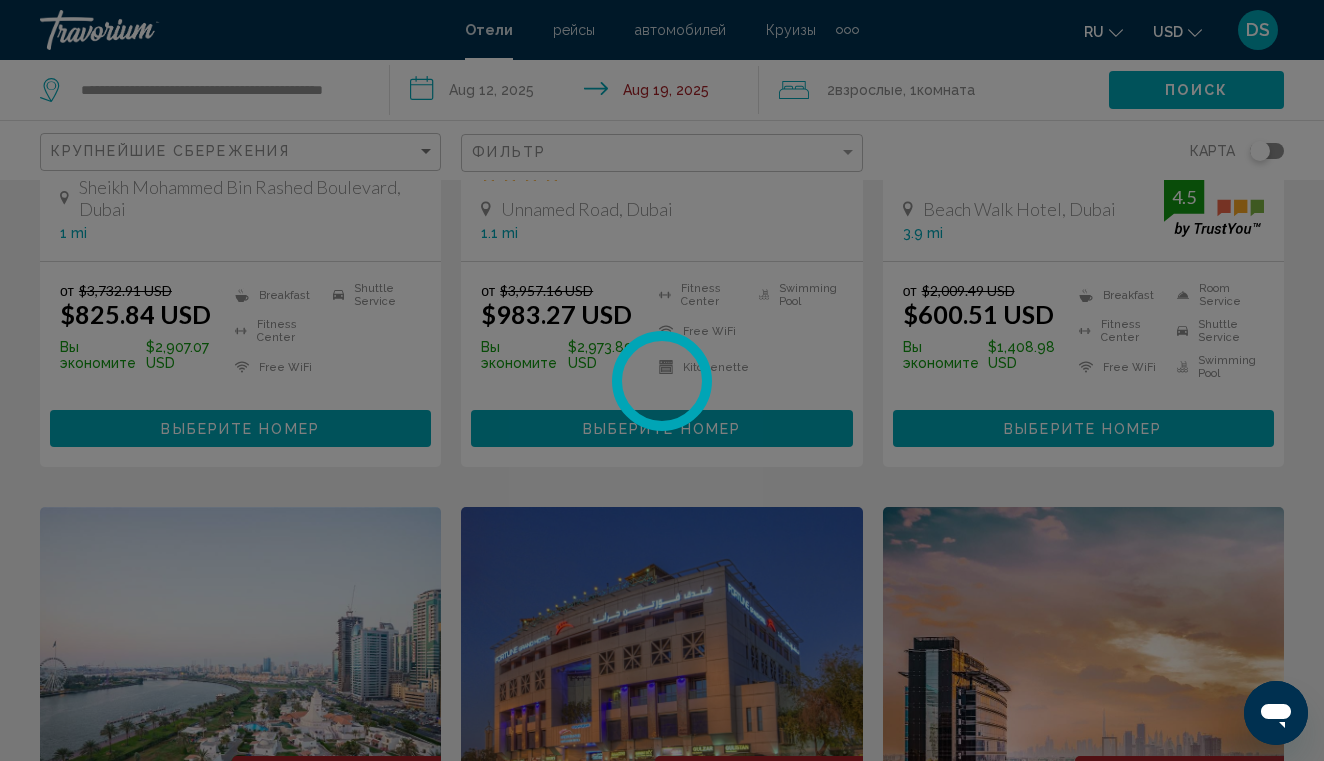 scroll, scrollTop: 0, scrollLeft: 0, axis: both 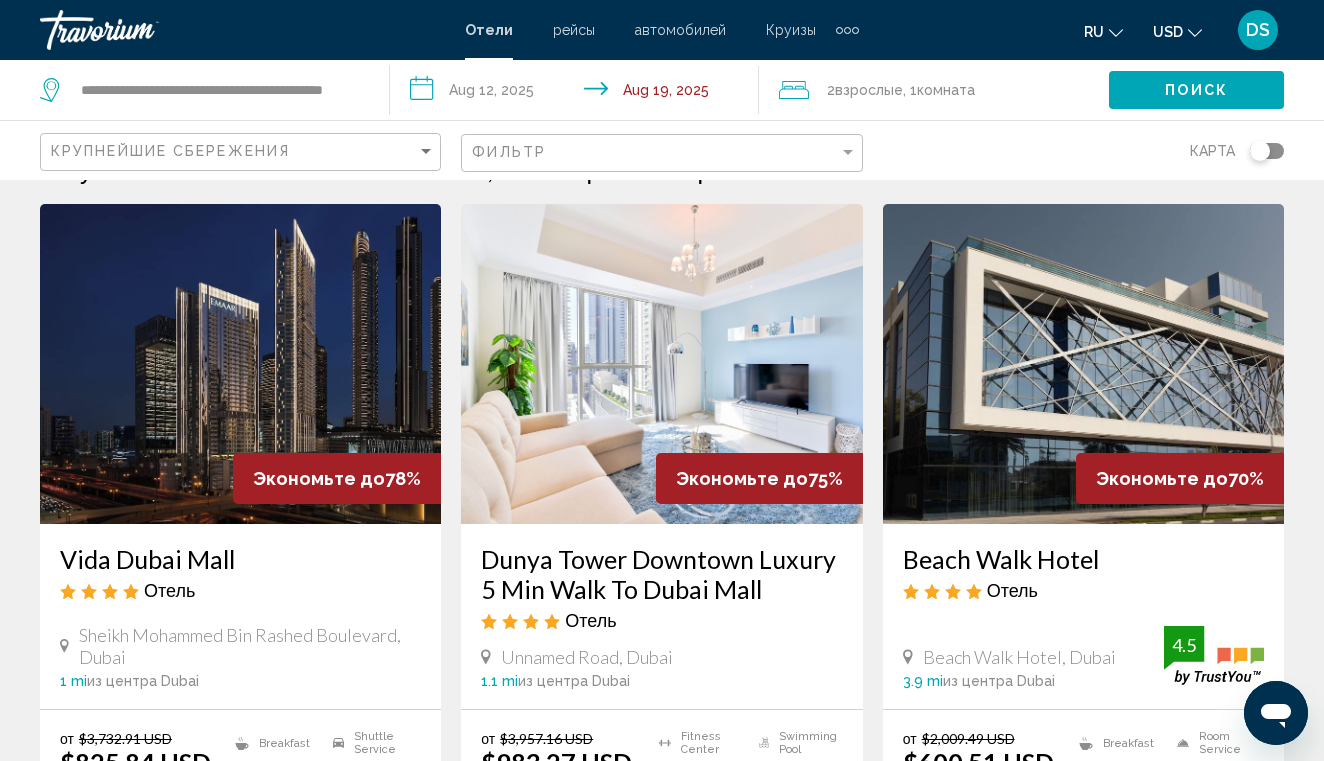 click at bounding box center [240, 364] 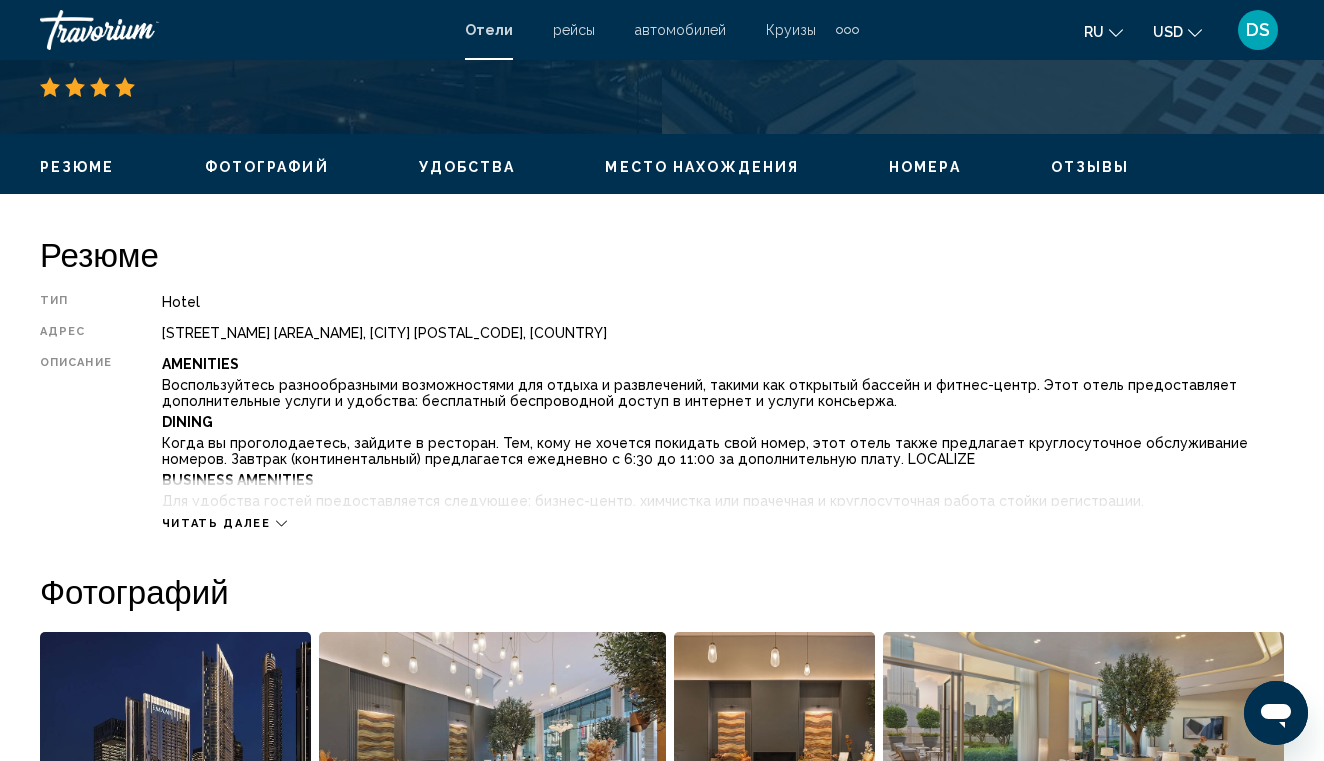 scroll, scrollTop: 881, scrollLeft: 0, axis: vertical 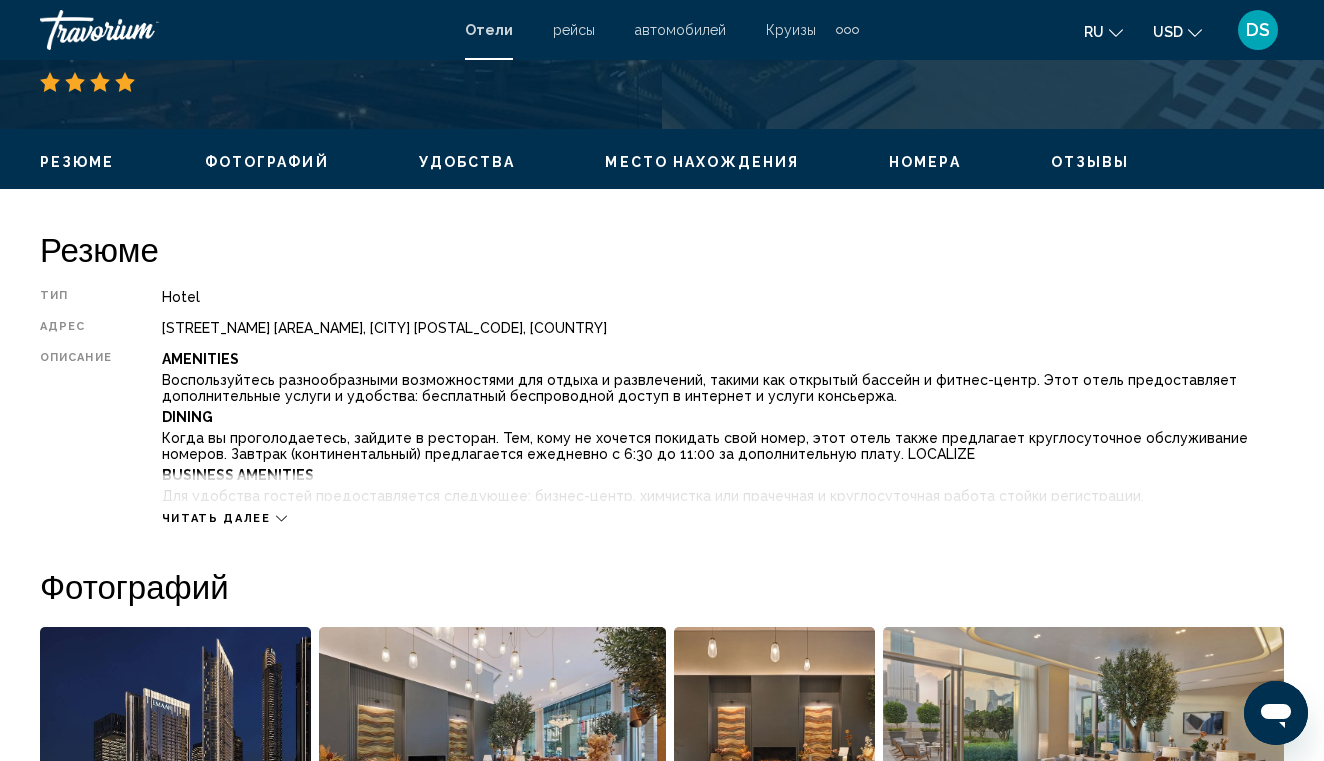click on "Читать далее" at bounding box center [216, 518] 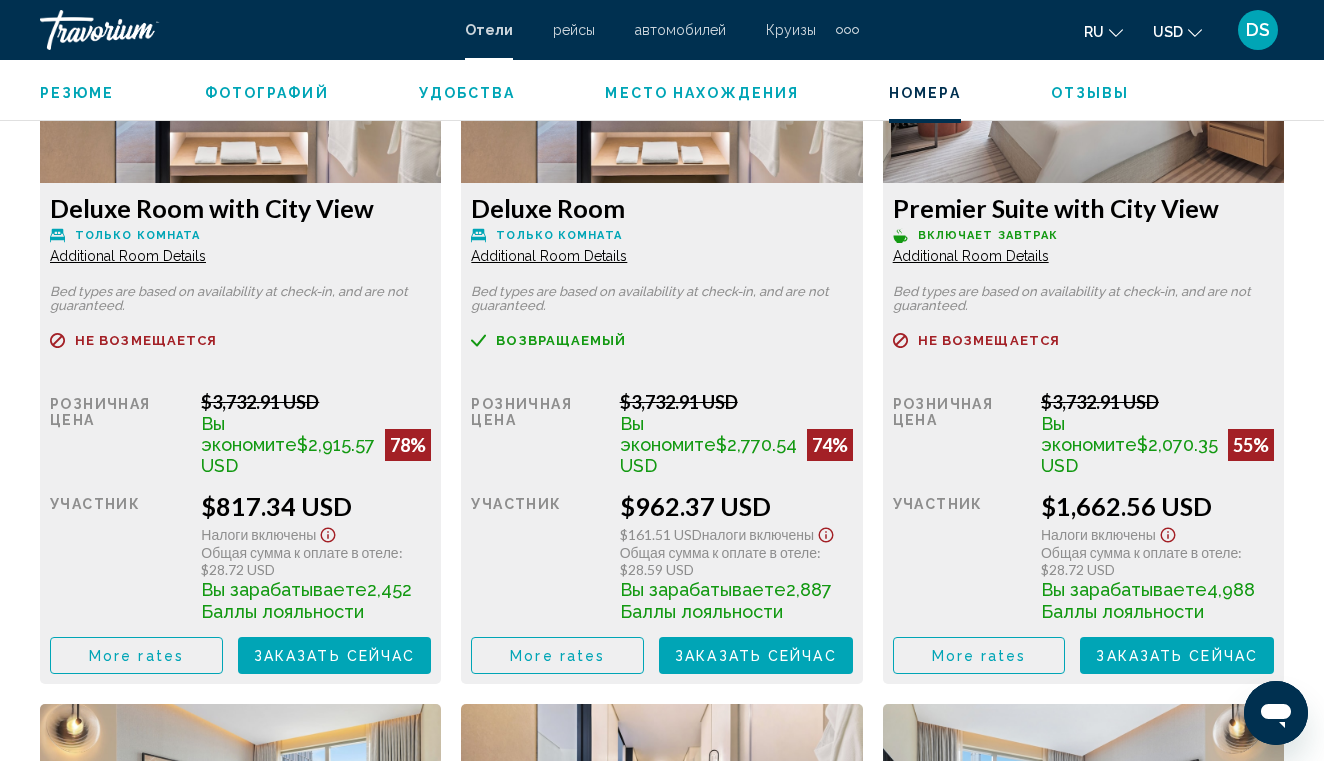 scroll, scrollTop: 3909, scrollLeft: 0, axis: vertical 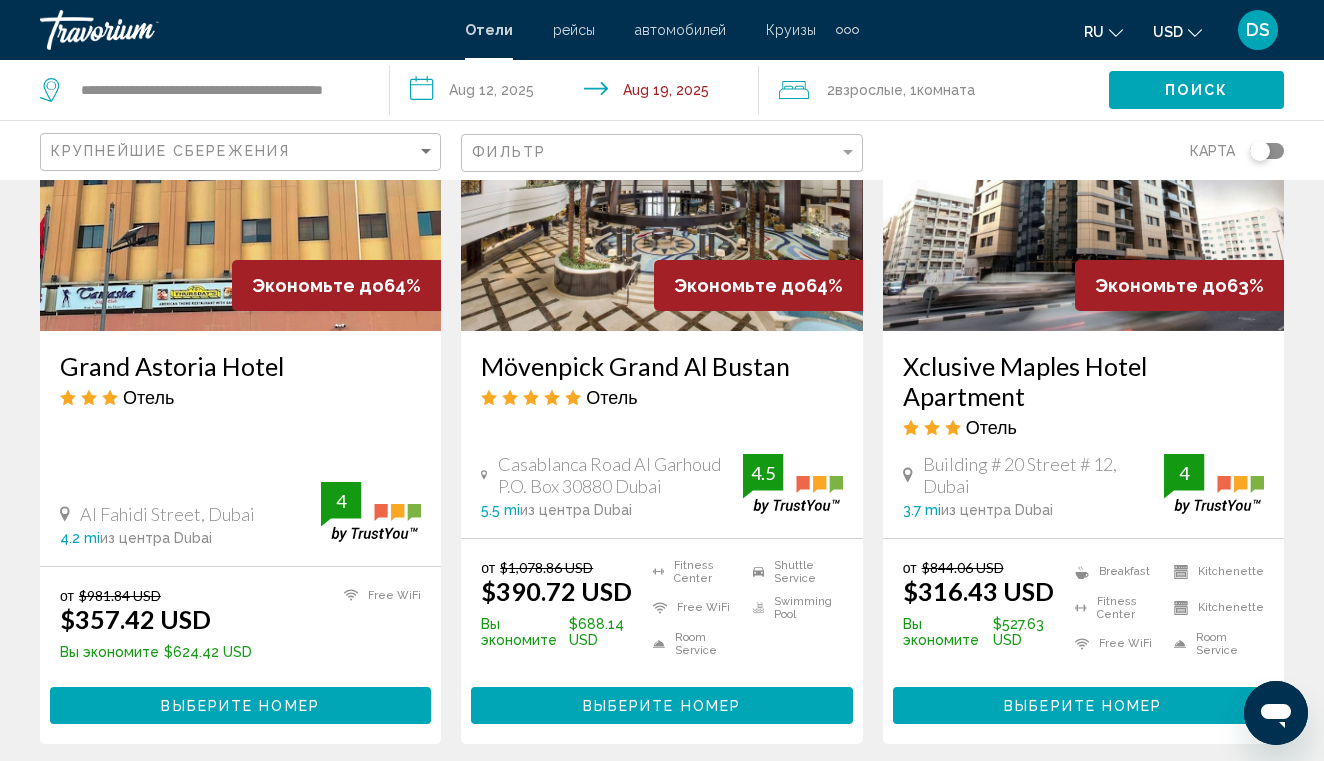 click on "Mövenpick Grand Al Bustan" at bounding box center (661, 366) 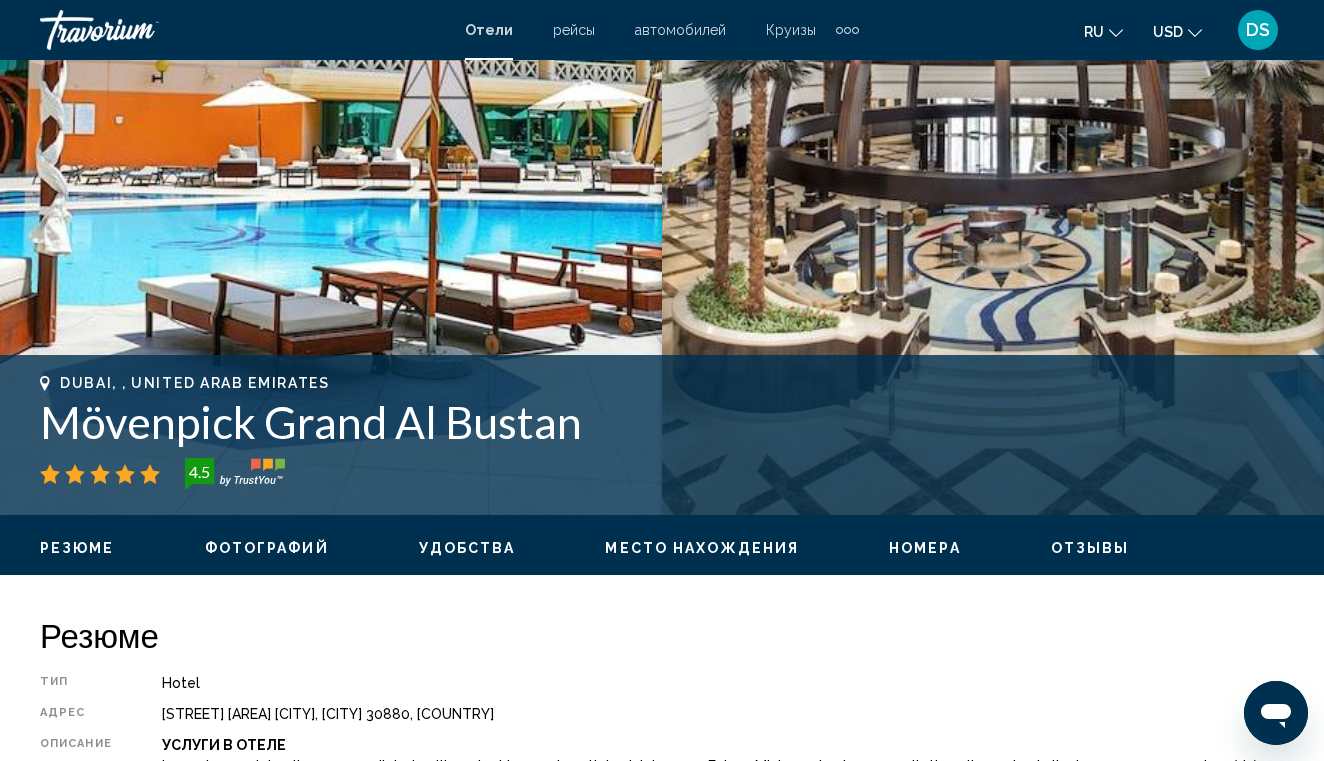 scroll, scrollTop: 532, scrollLeft: 0, axis: vertical 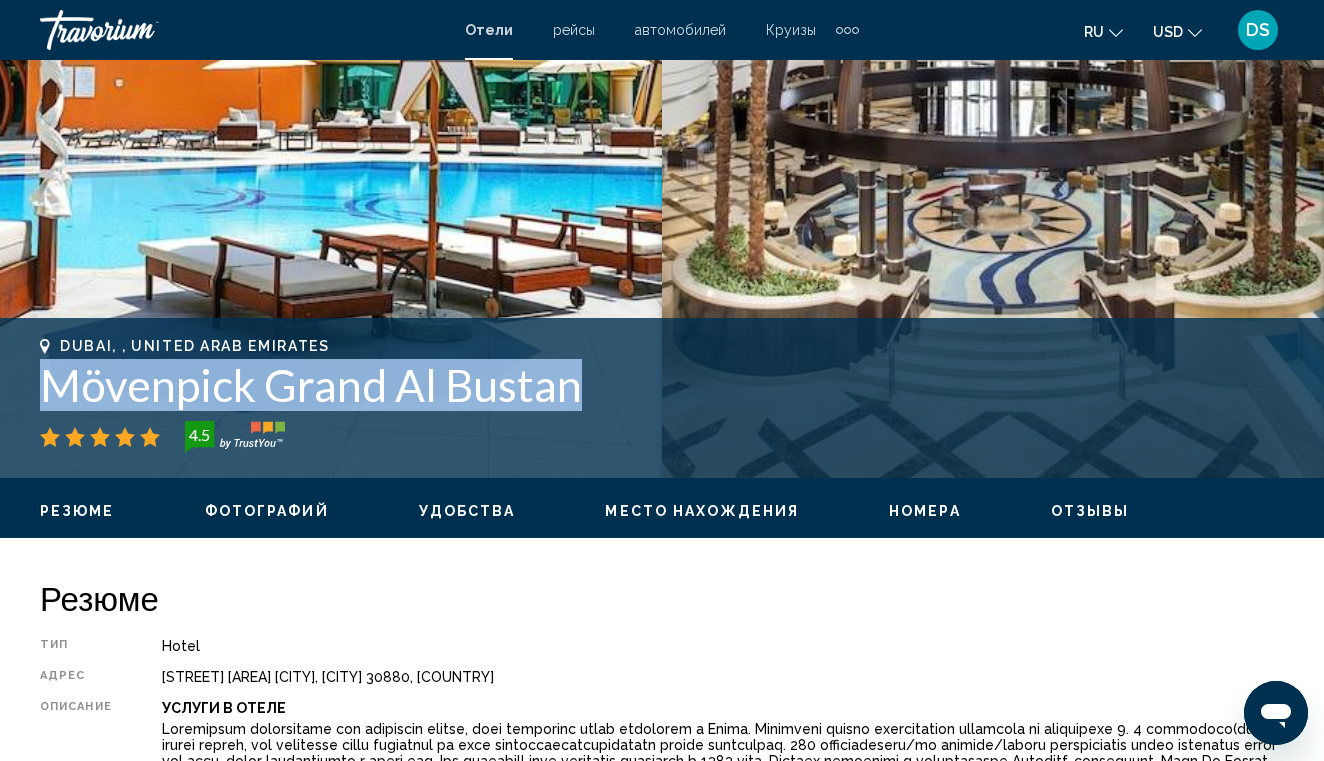 drag, startPoint x: 598, startPoint y: 385, endPoint x: 35, endPoint y: 370, distance: 563.19977 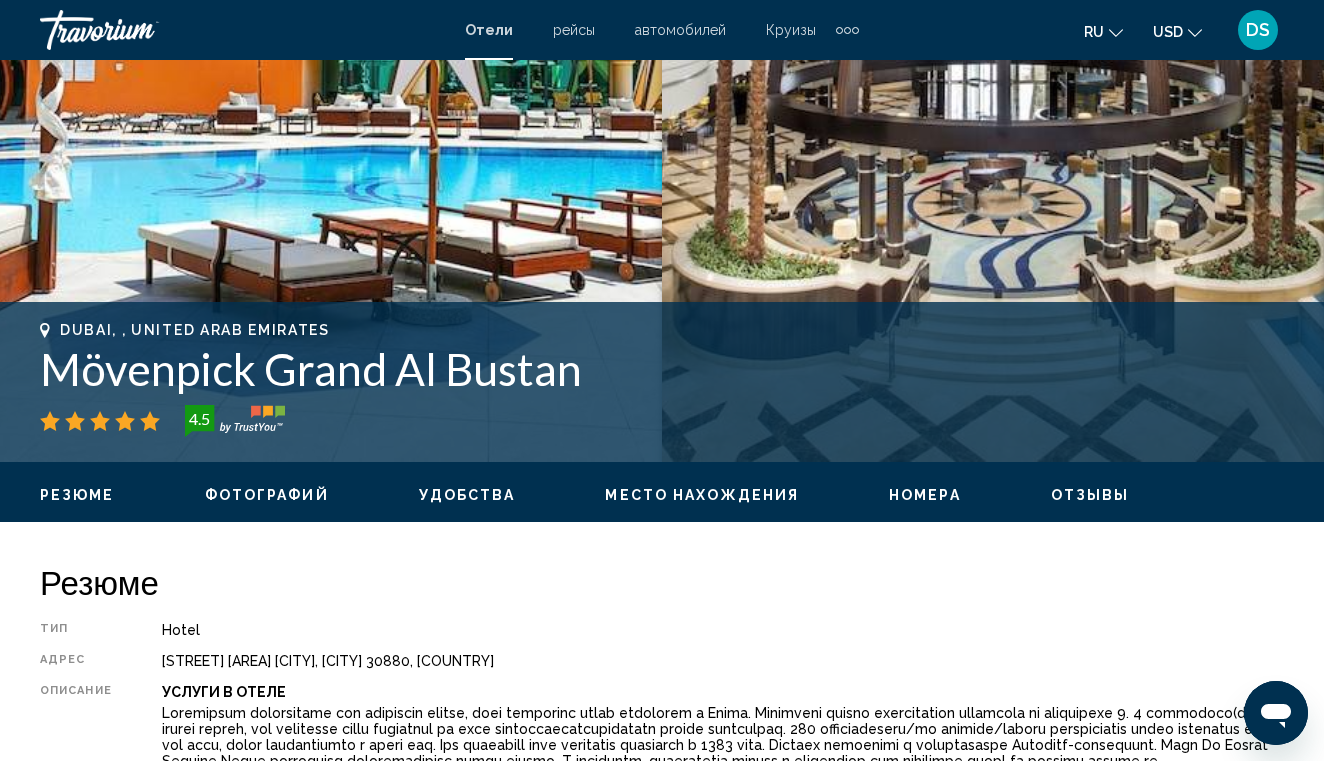 scroll, scrollTop: 421, scrollLeft: 0, axis: vertical 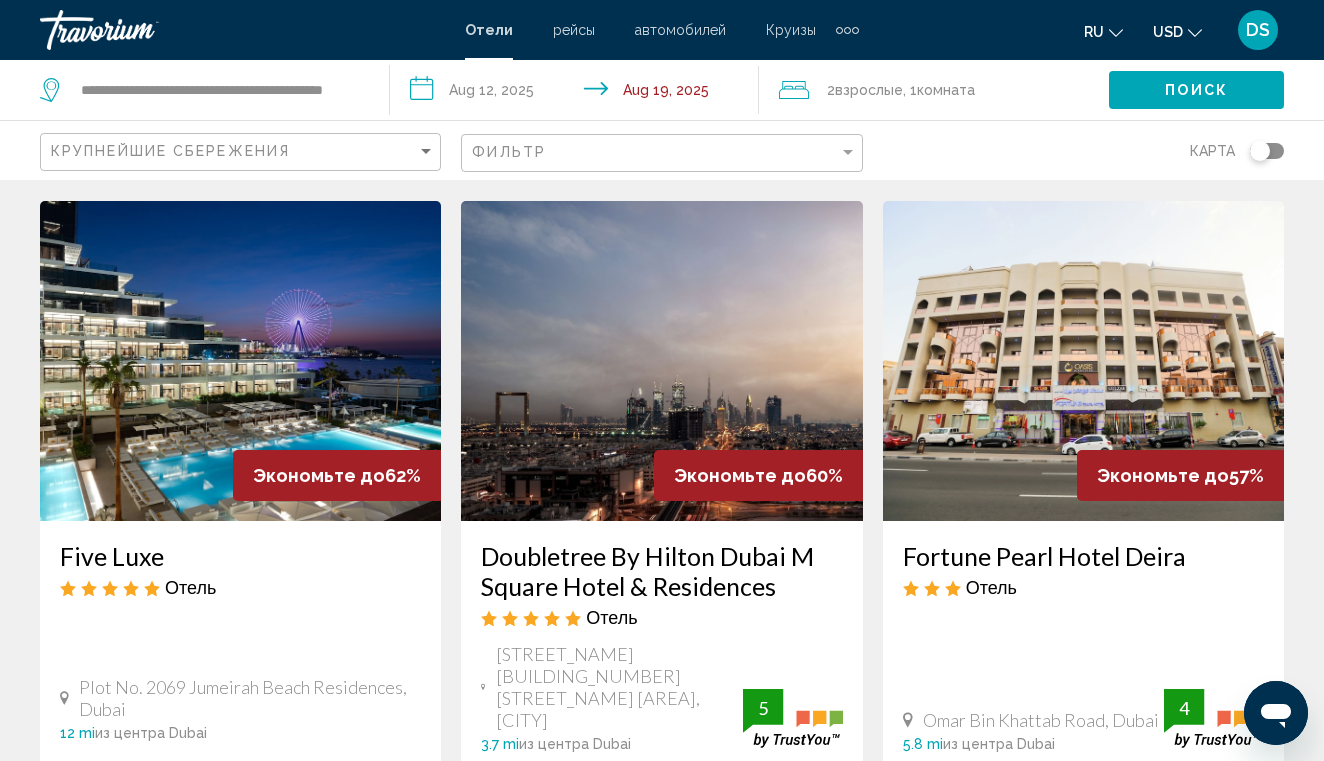 click on "Doubletree By Hilton Dubai M Square Hotel & Residences" at bounding box center [661, 571] 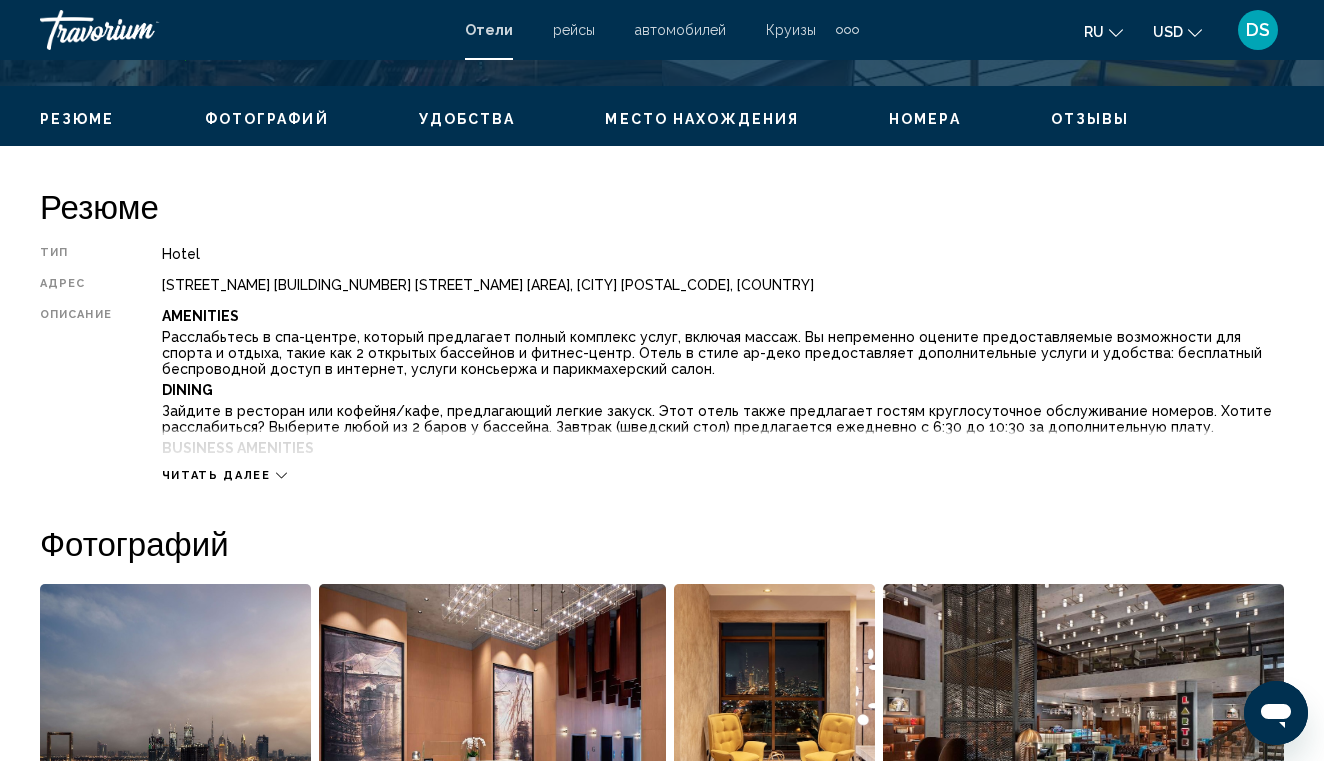 scroll, scrollTop: 926, scrollLeft: 0, axis: vertical 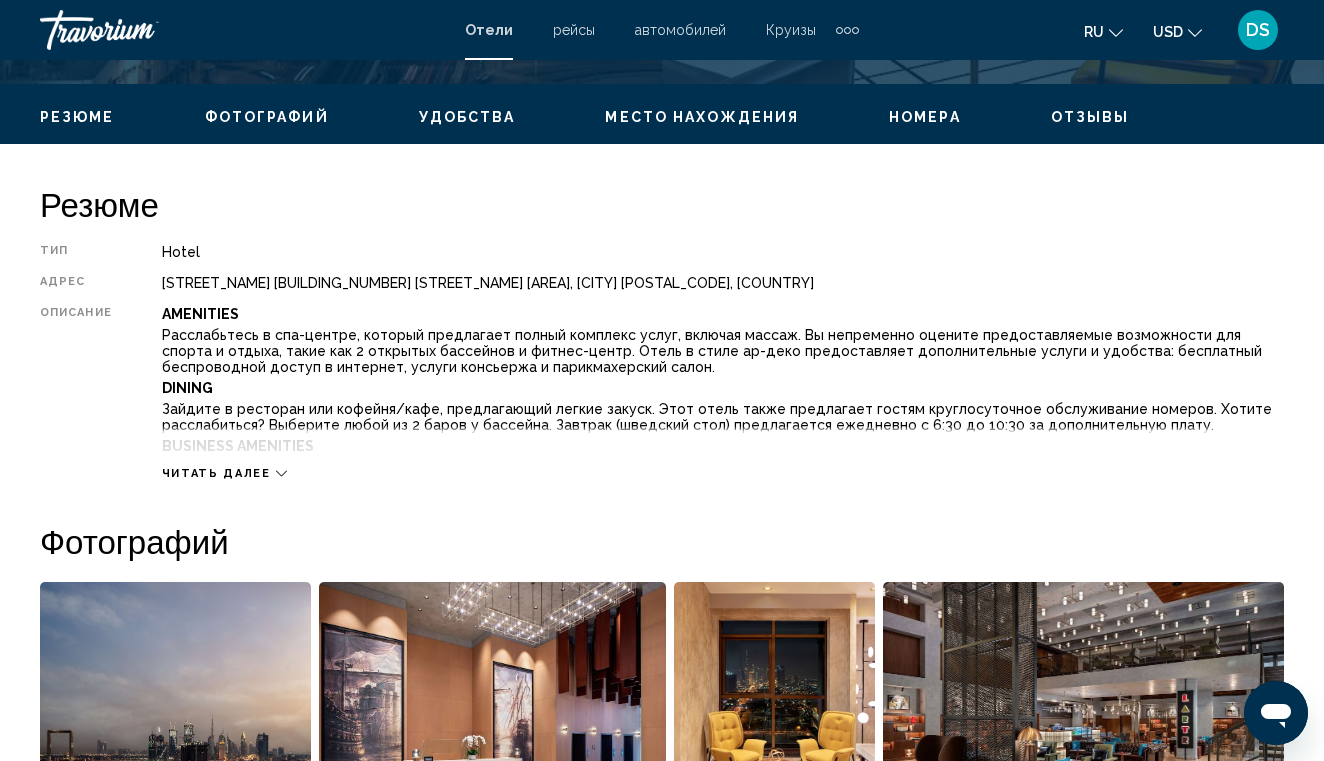 click 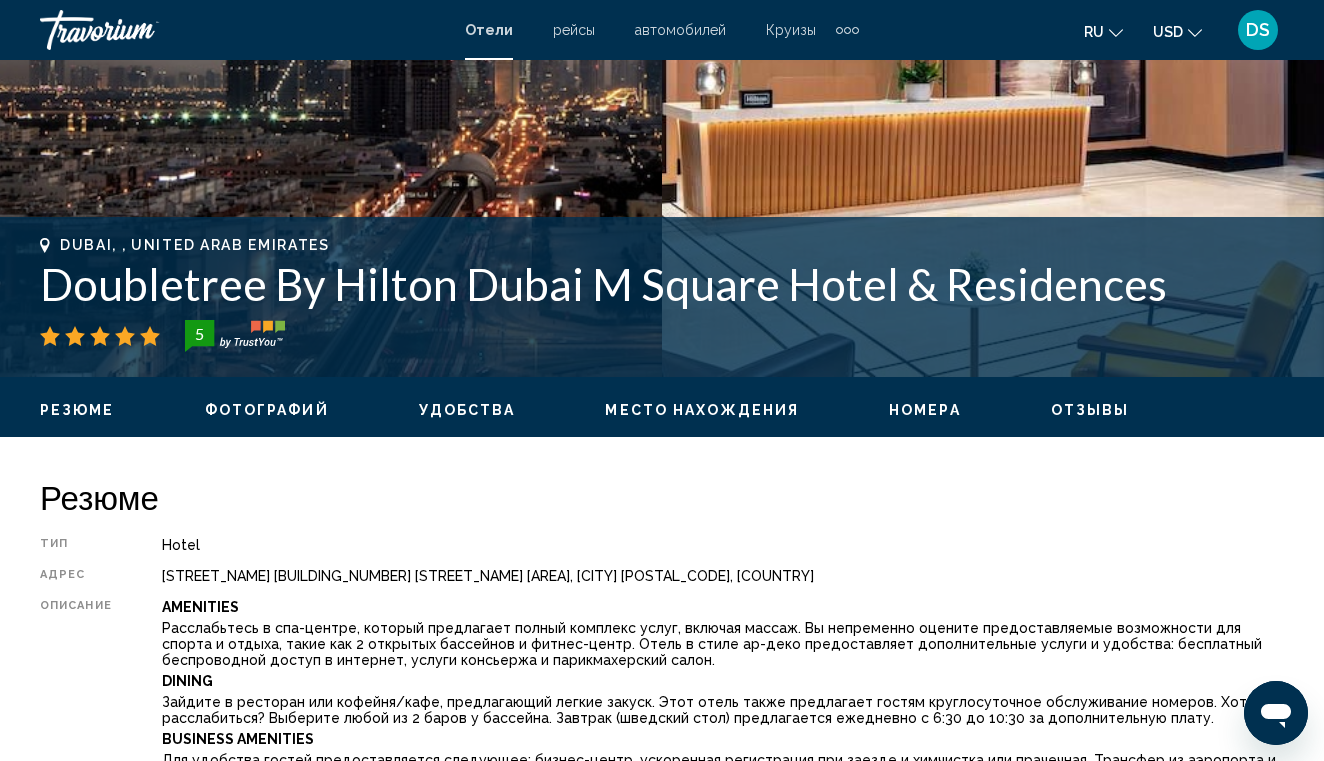 scroll, scrollTop: 637, scrollLeft: 0, axis: vertical 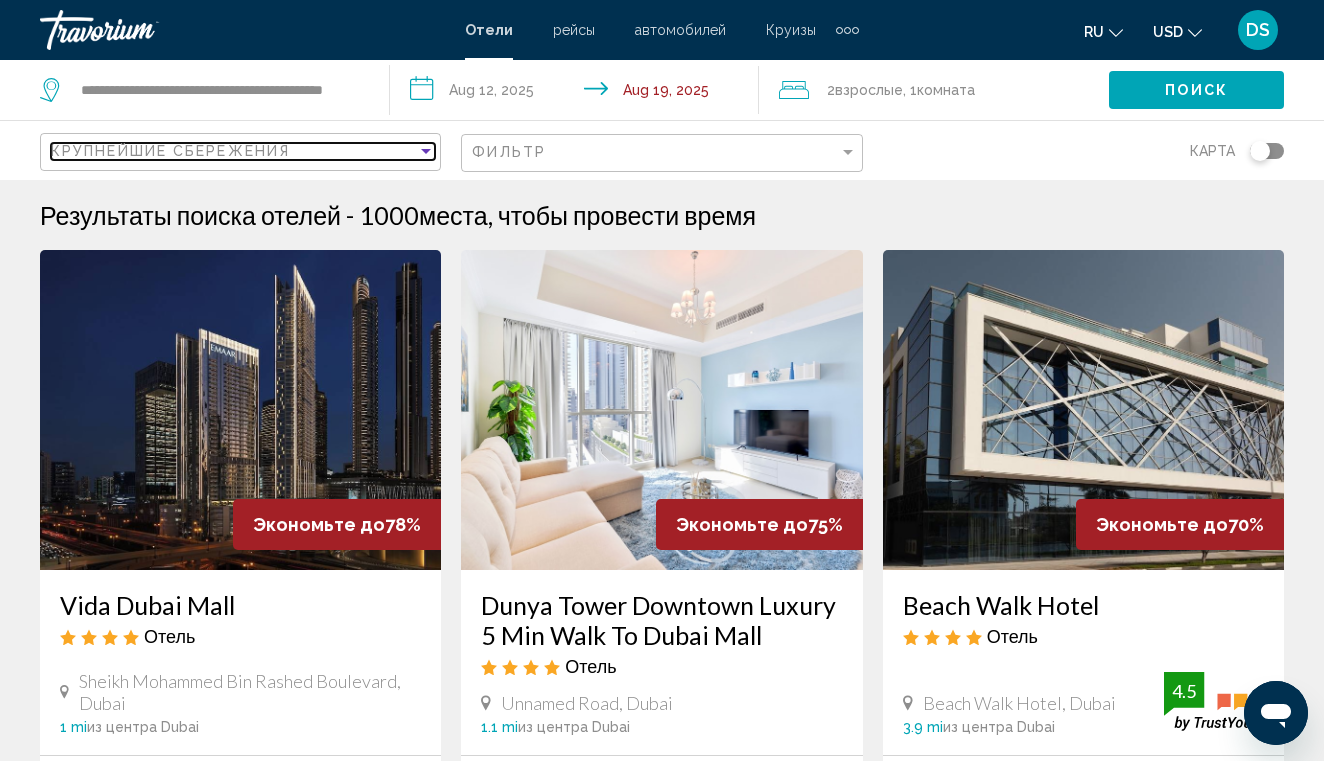 click at bounding box center [426, 151] 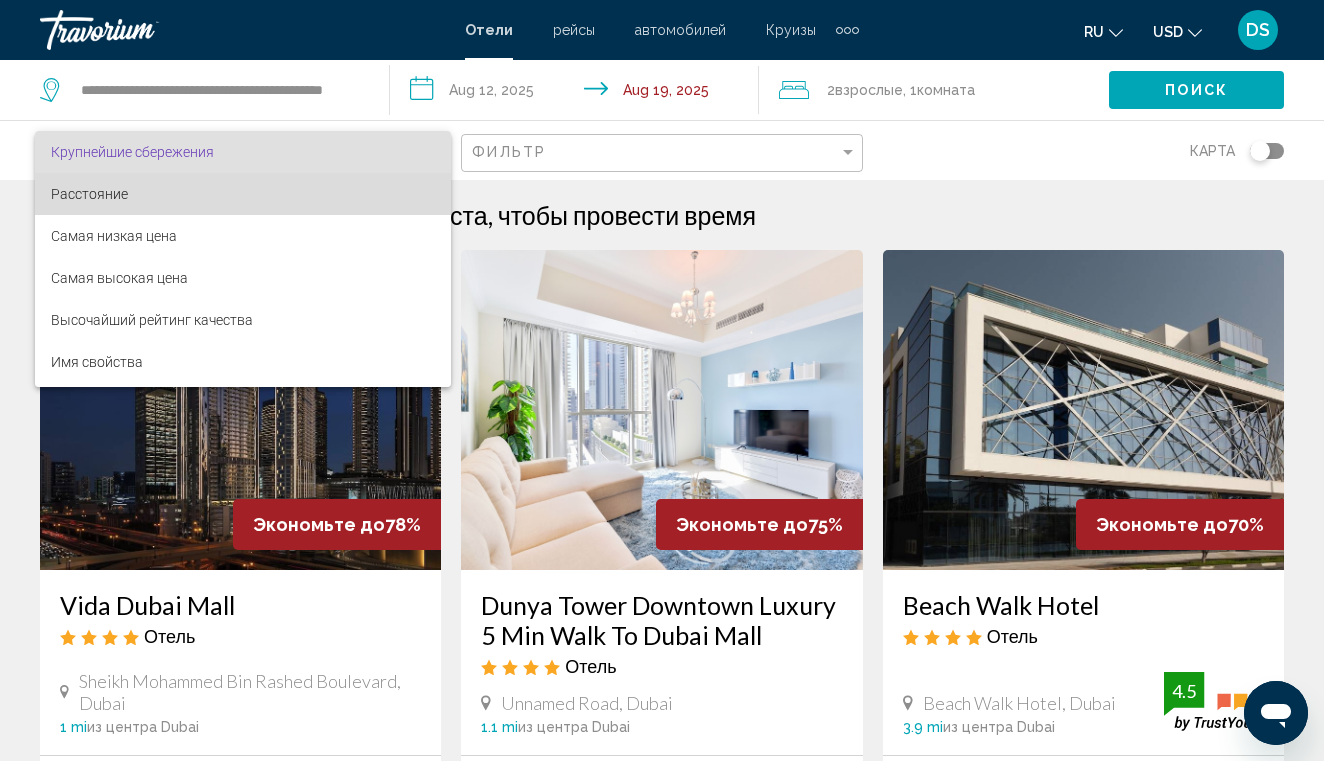 click on "Расстояние" at bounding box center [89, 194] 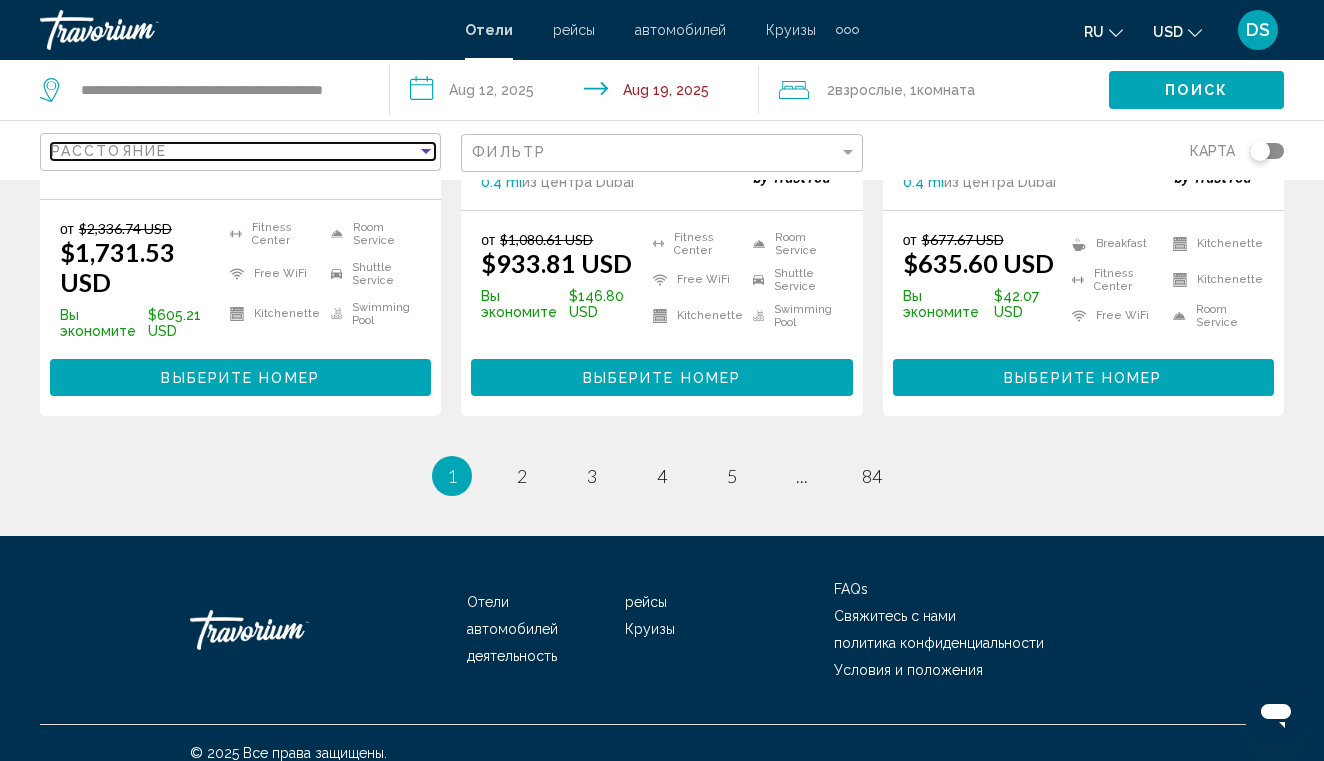 scroll, scrollTop: 2858, scrollLeft: 0, axis: vertical 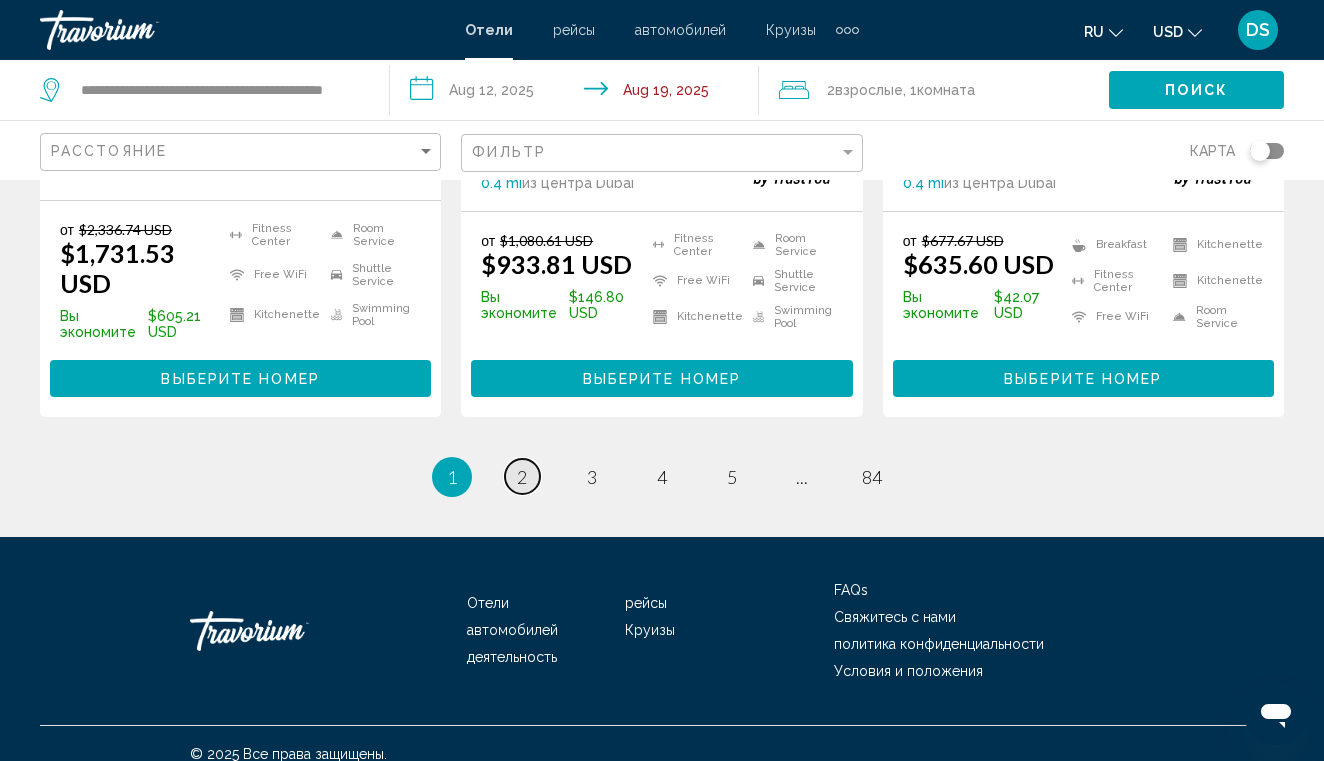 click on "2" at bounding box center [522, 477] 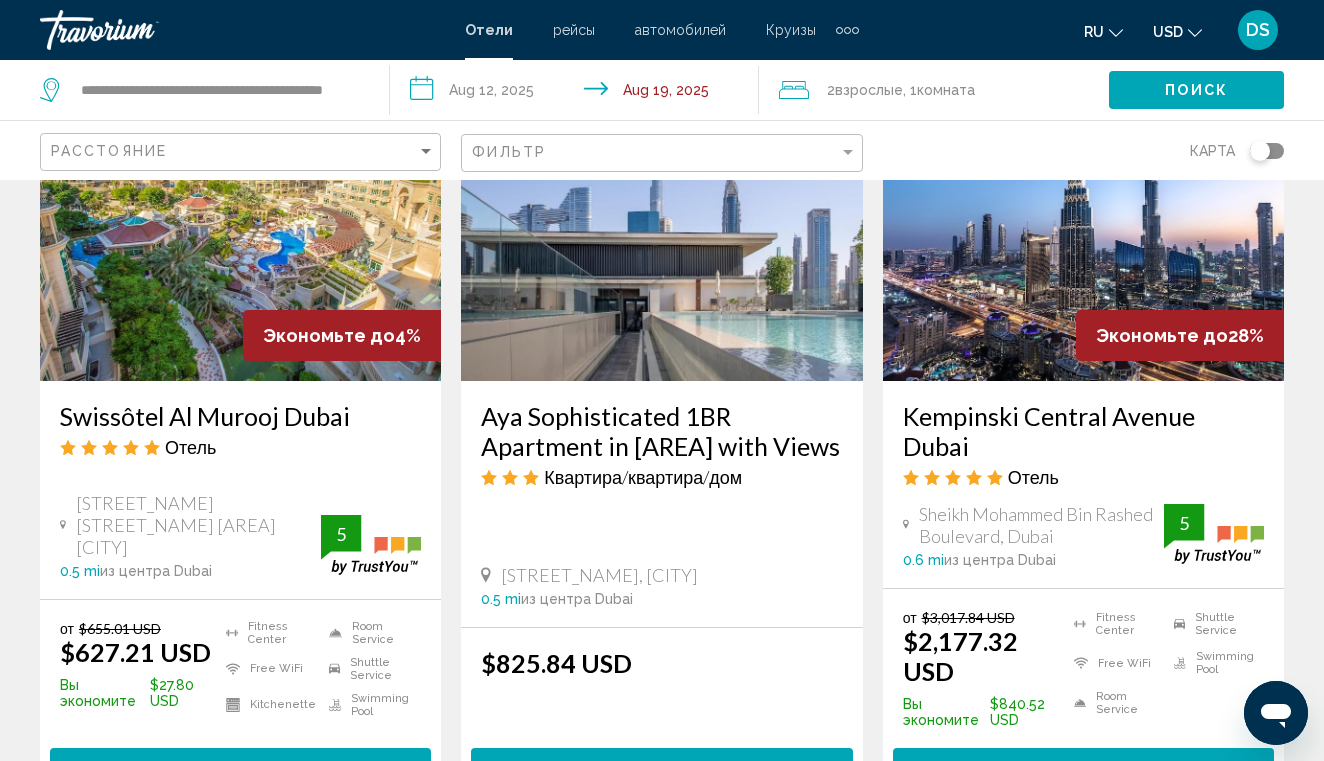 scroll, scrollTop: 967, scrollLeft: 0, axis: vertical 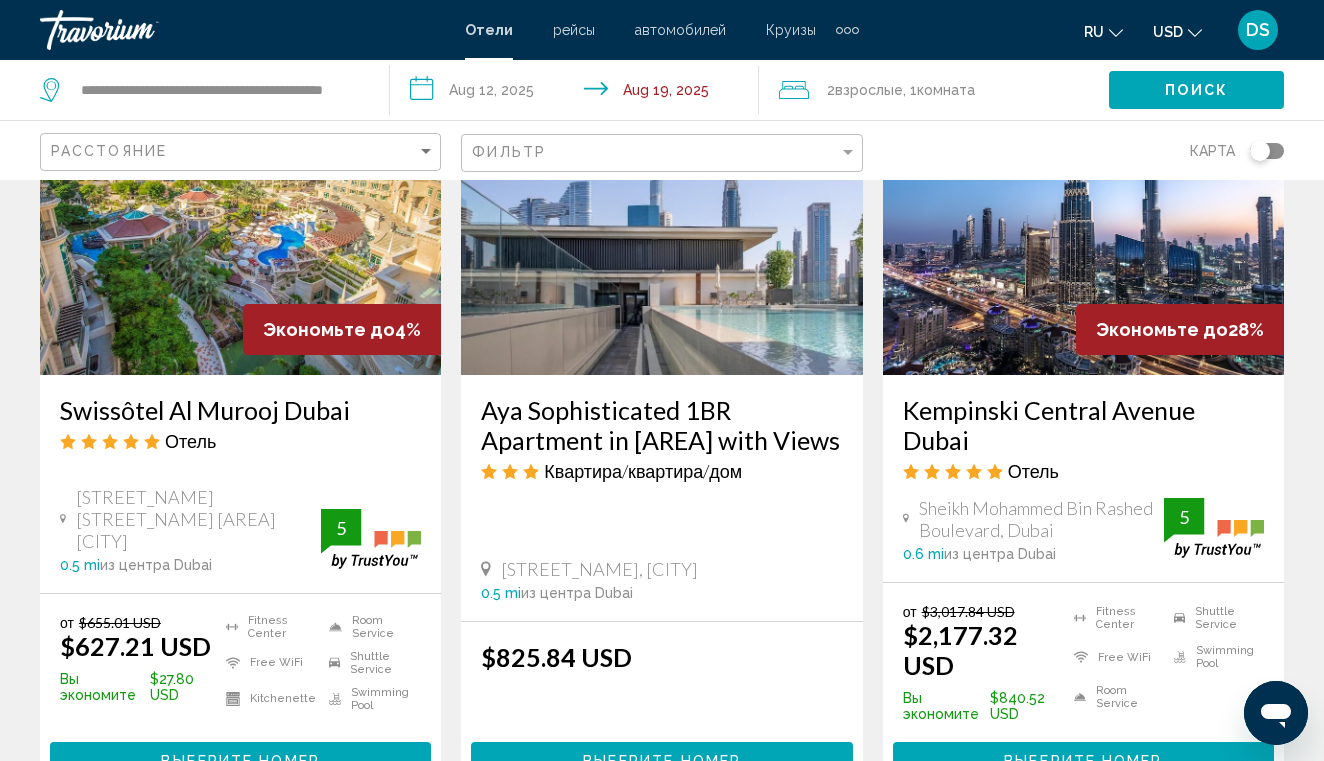 click on "Swissôtel Al Murooj Dubai
Отель" at bounding box center (240, 431) 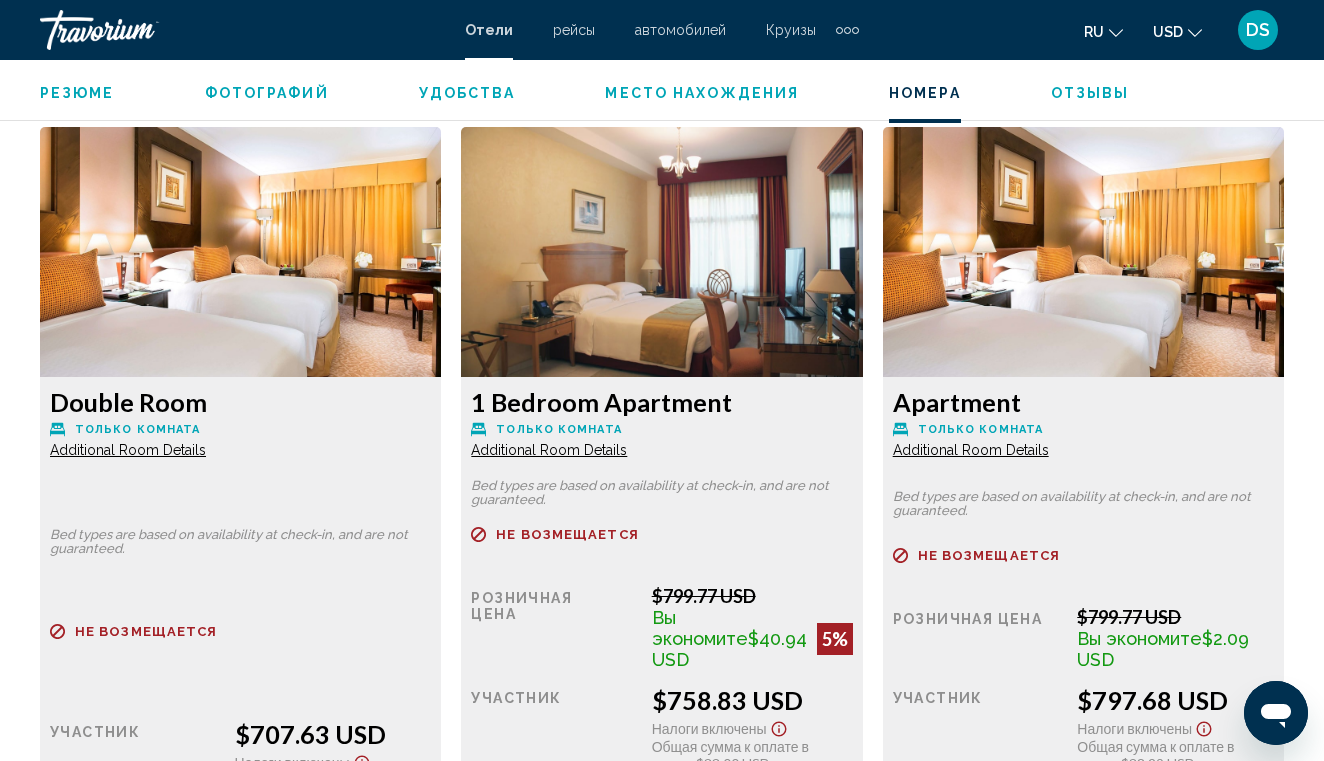 scroll, scrollTop: 3808, scrollLeft: 0, axis: vertical 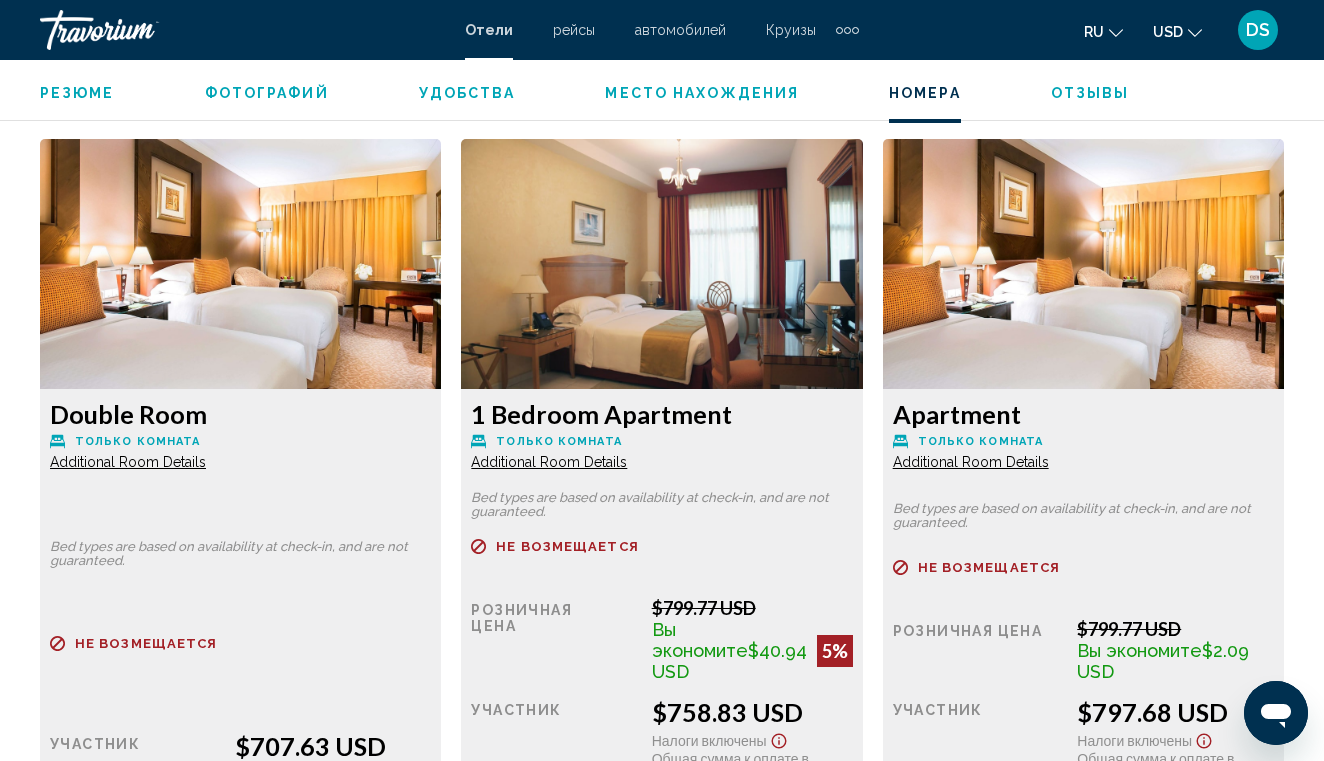 click on "Additional Room Details" at bounding box center [128, -331] 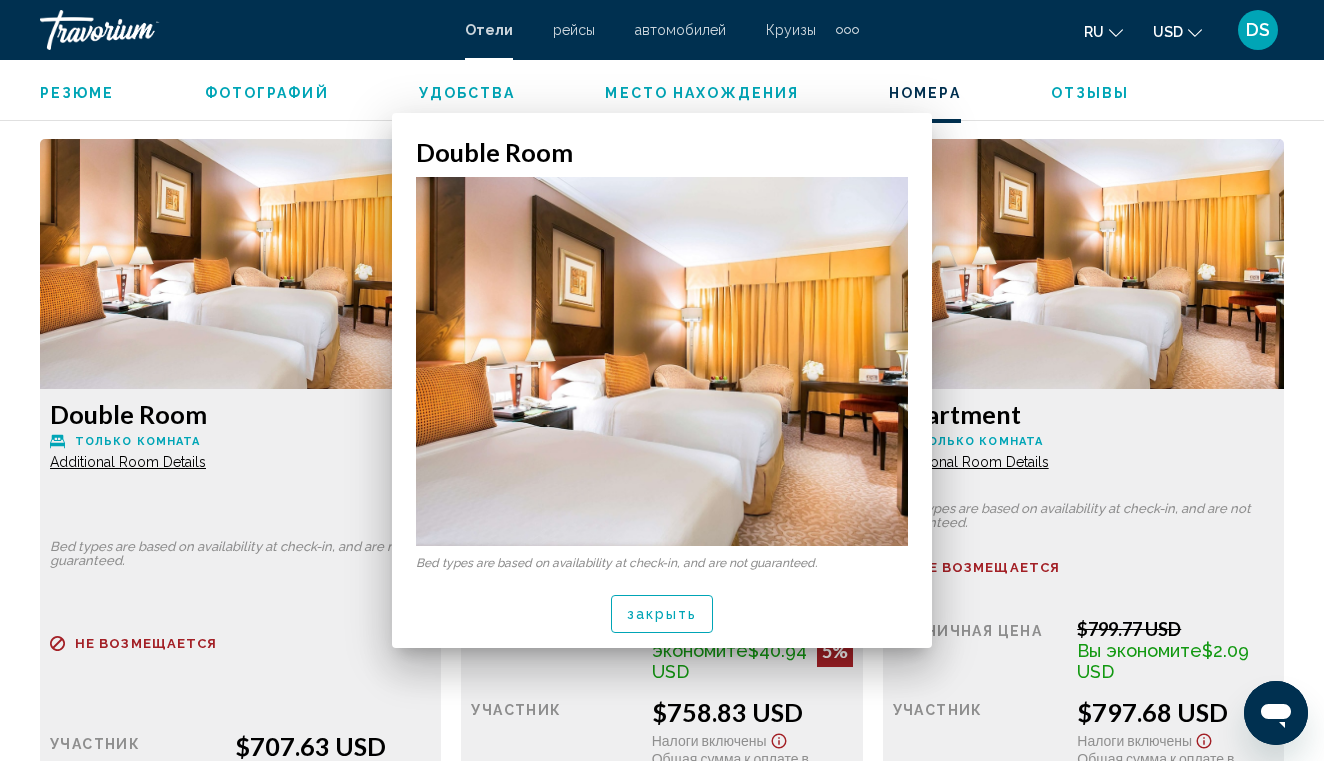 scroll, scrollTop: 0, scrollLeft: 0, axis: both 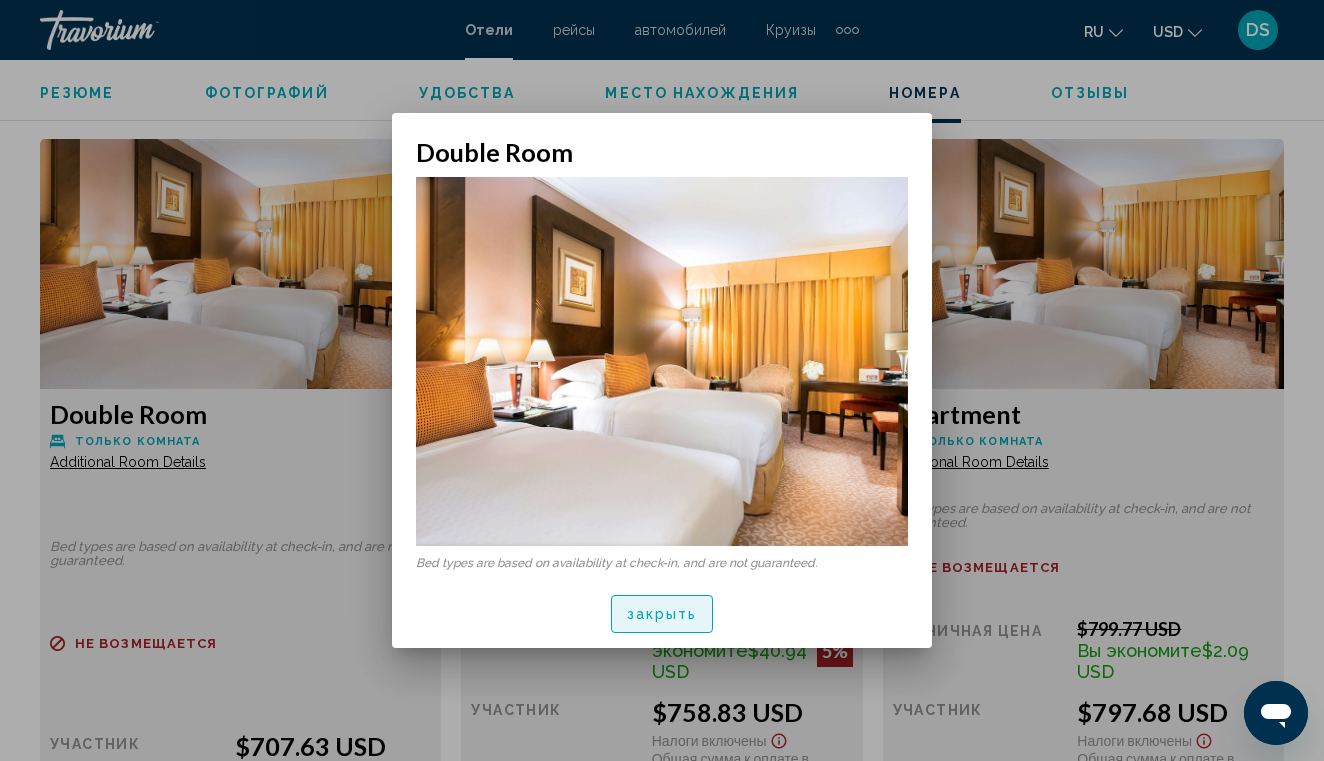 click on "закрыть" at bounding box center [662, 615] 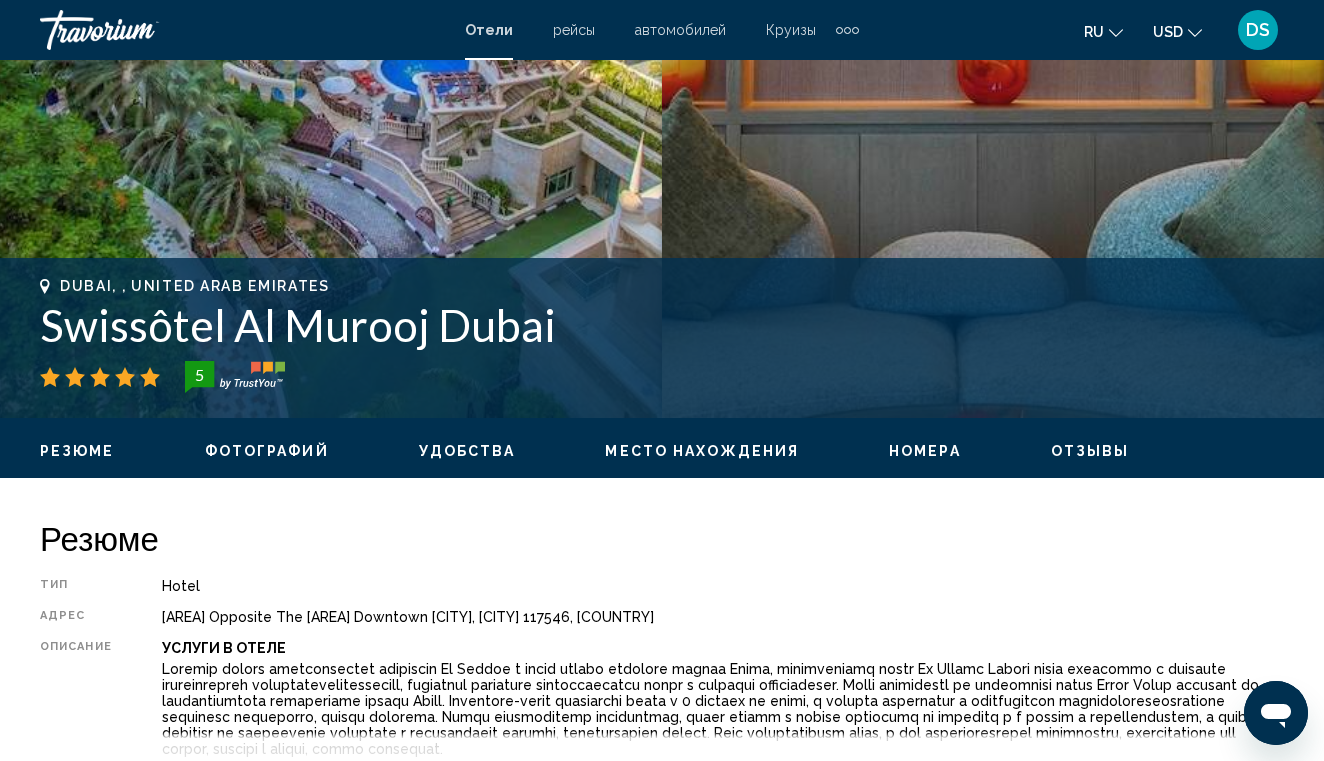 scroll, scrollTop: 594, scrollLeft: 0, axis: vertical 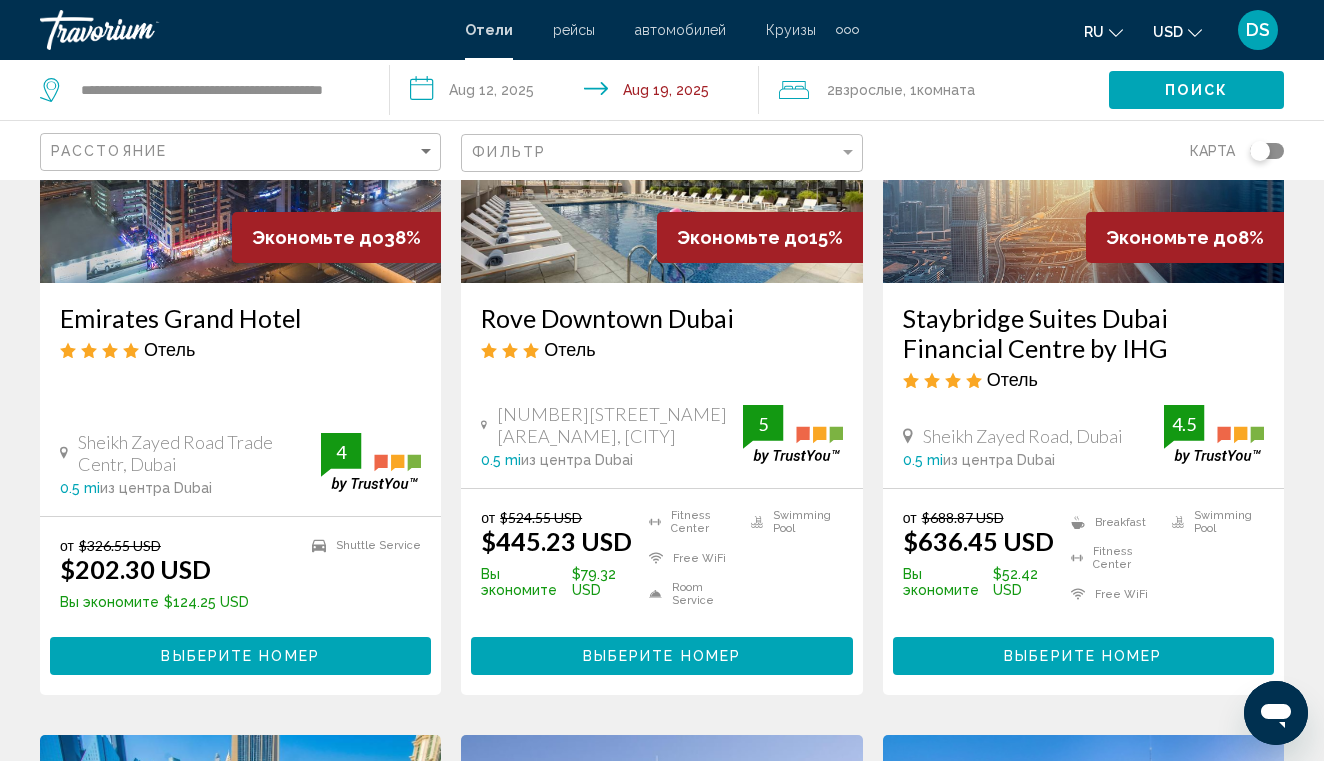 click at bounding box center [661, 123] 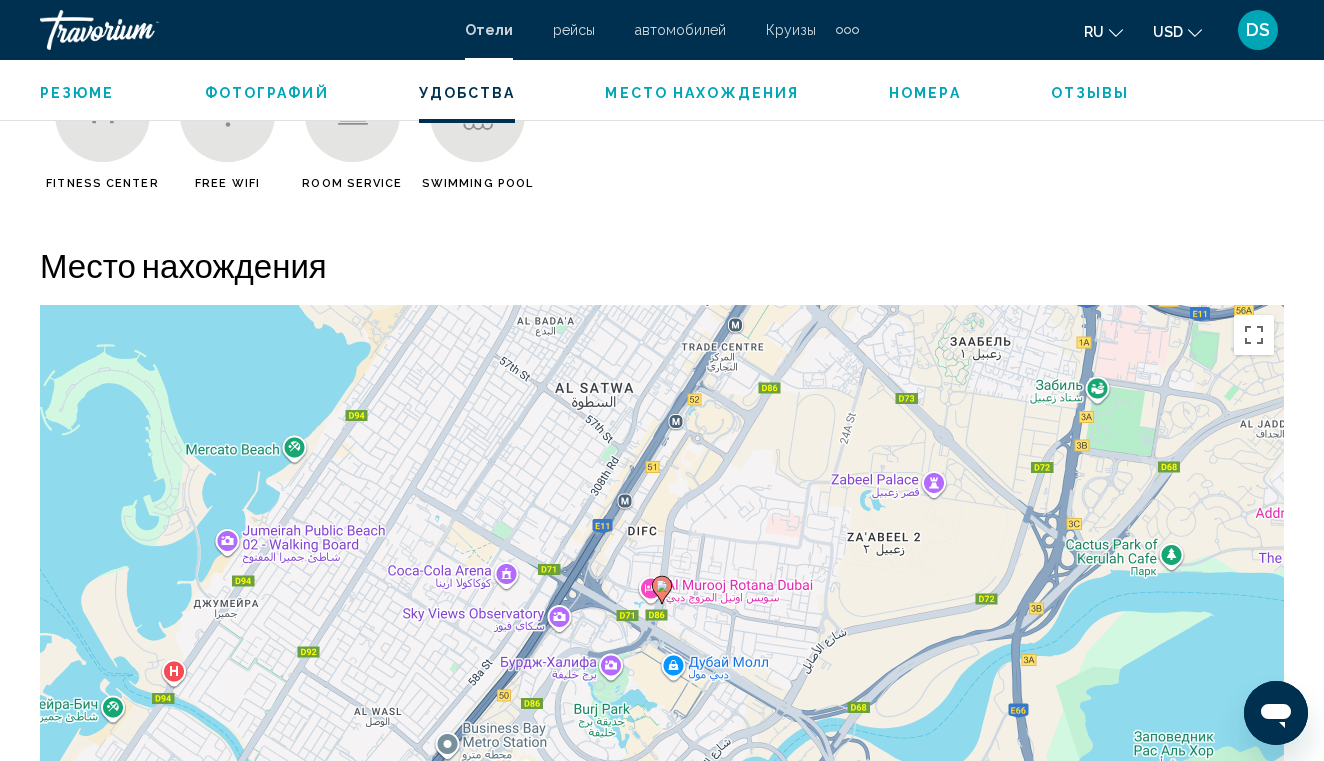 scroll, scrollTop: 1995, scrollLeft: 0, axis: vertical 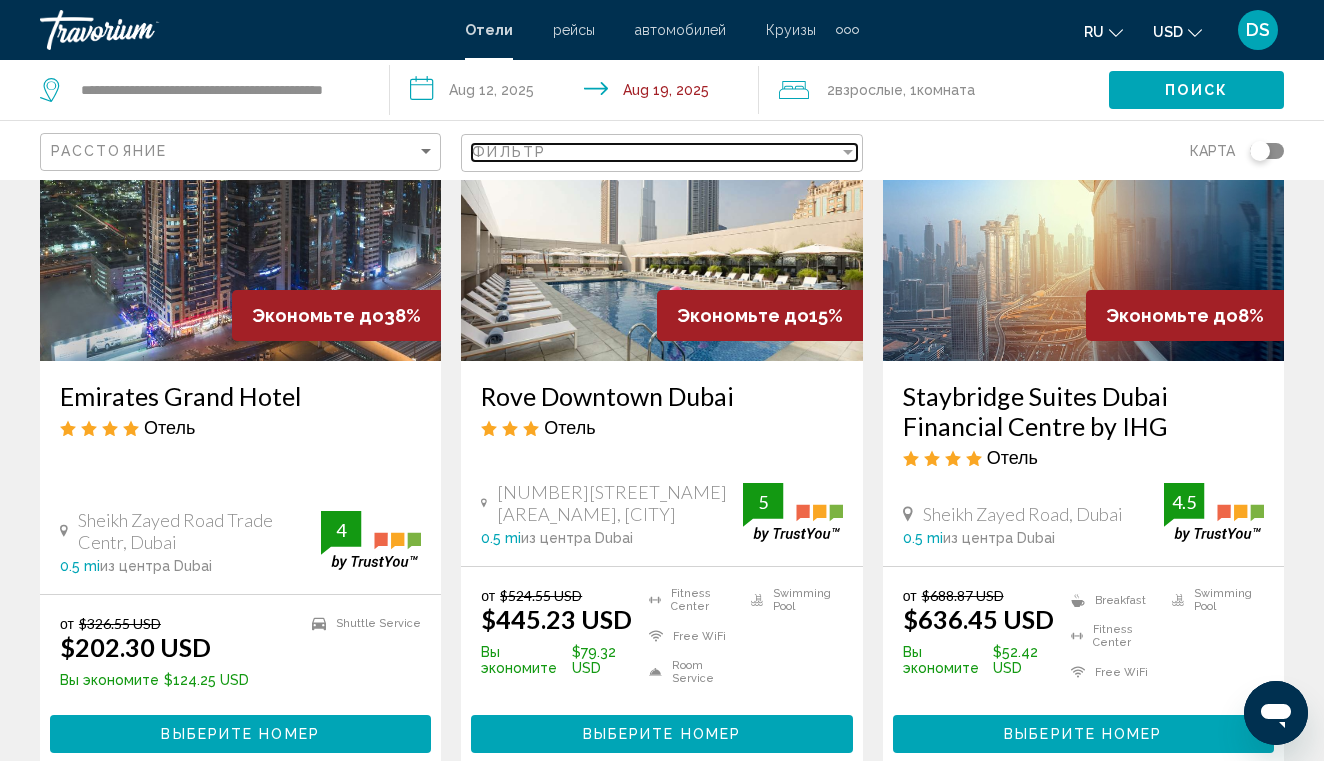 click at bounding box center (848, 152) 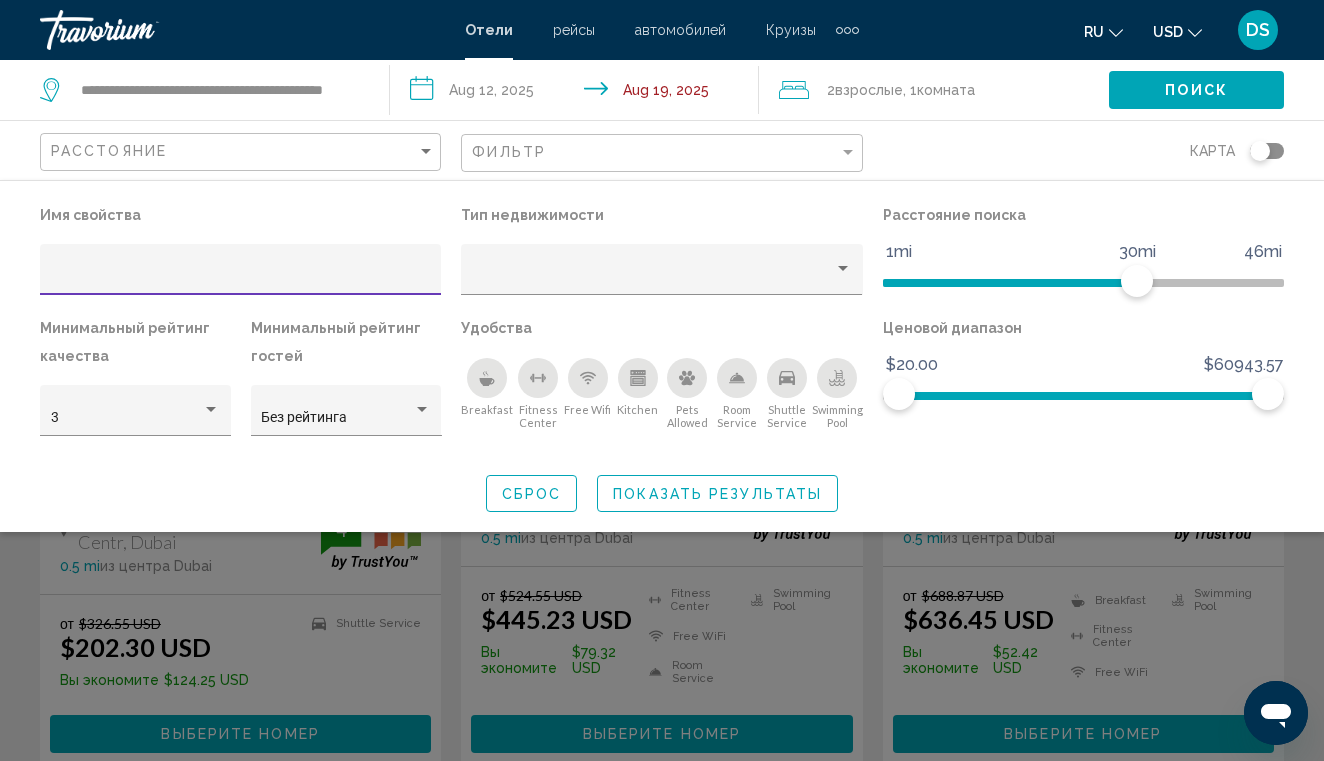 click at bounding box center (241, 277) 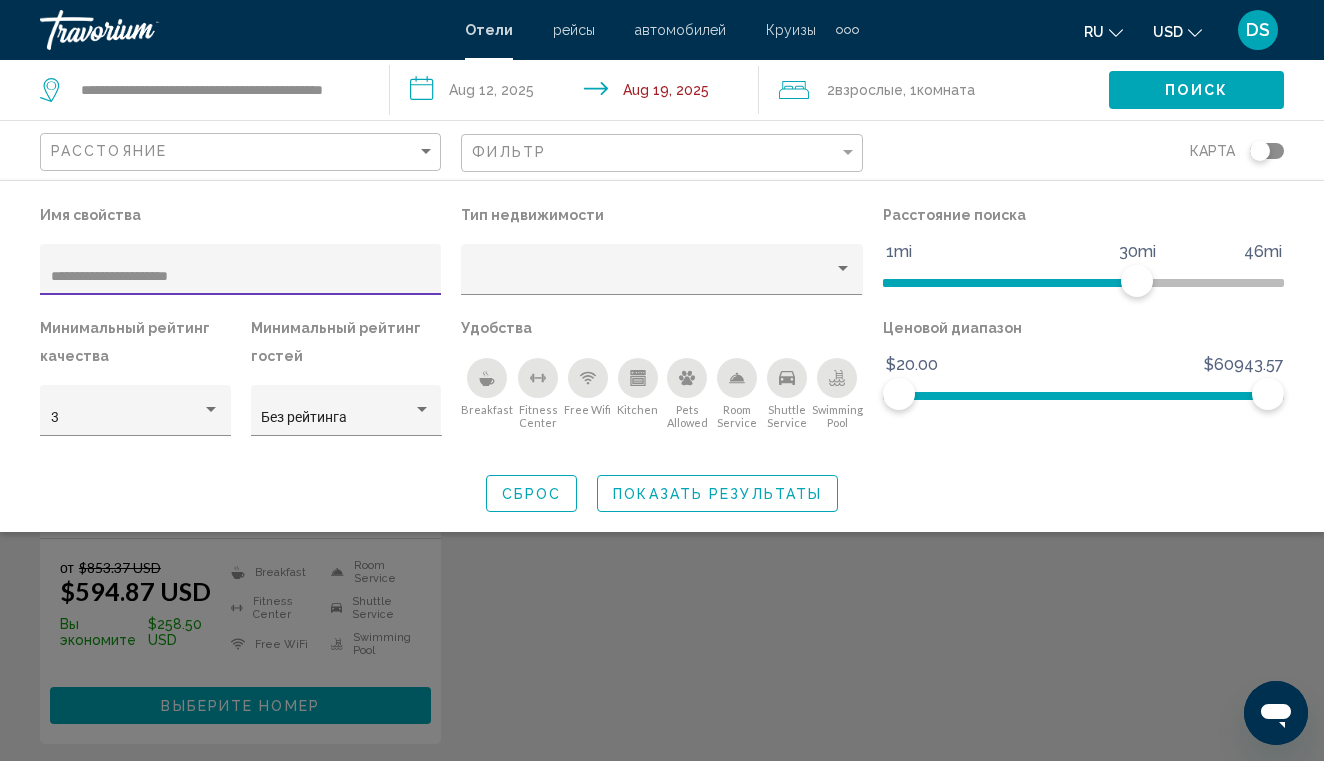 type on "**********" 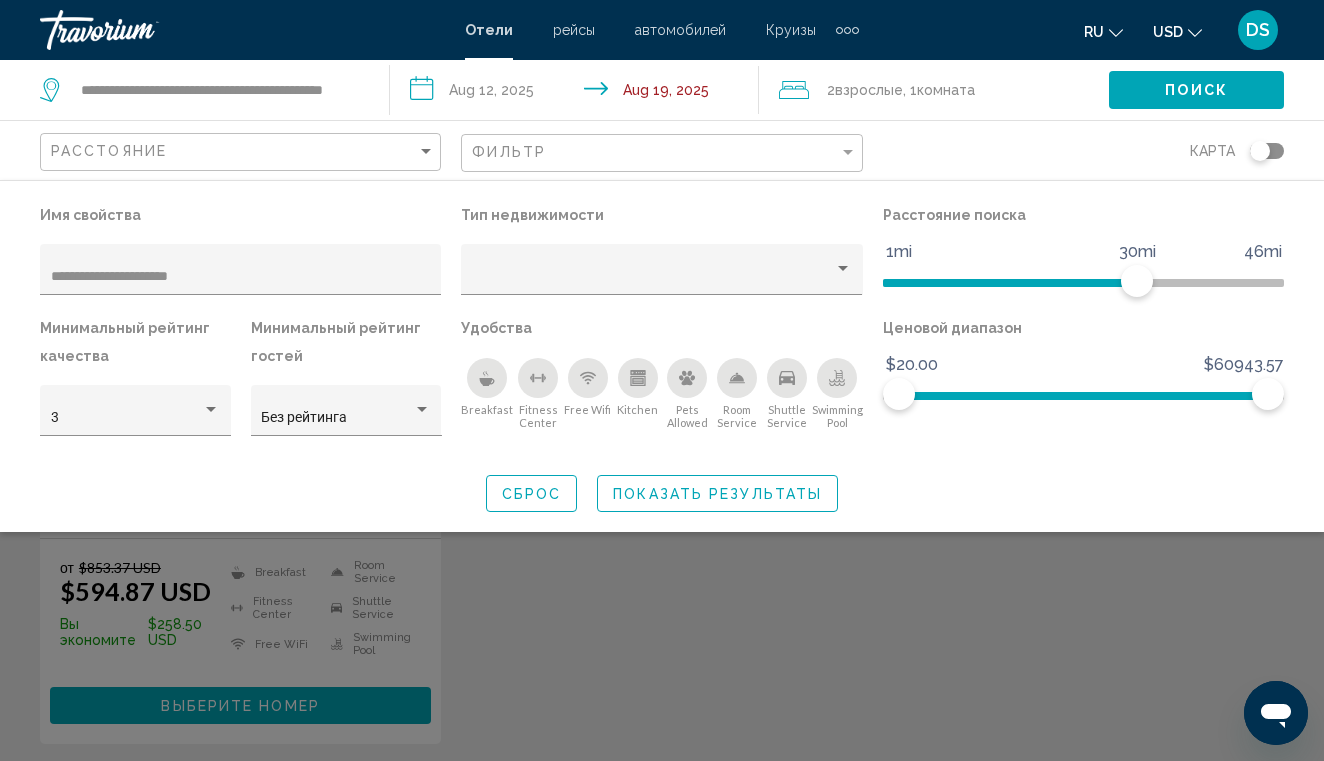 click 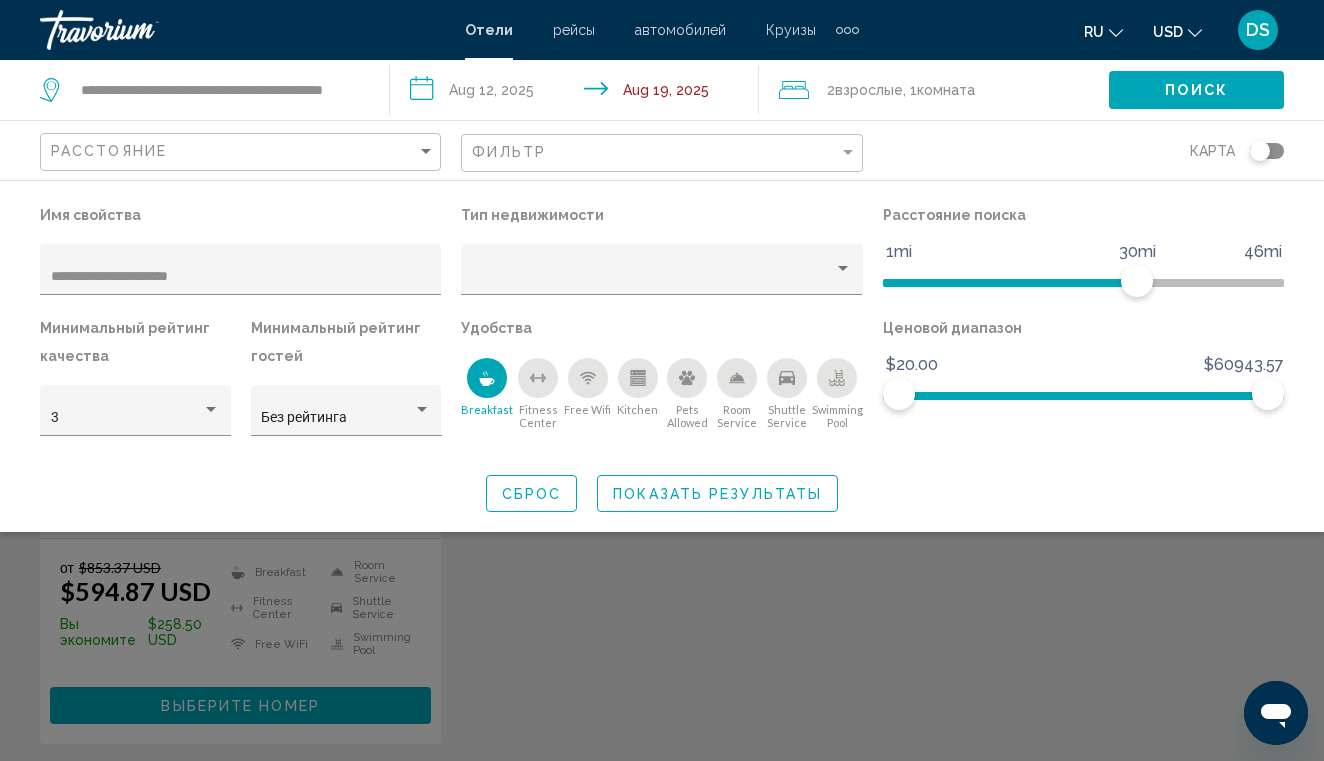 click 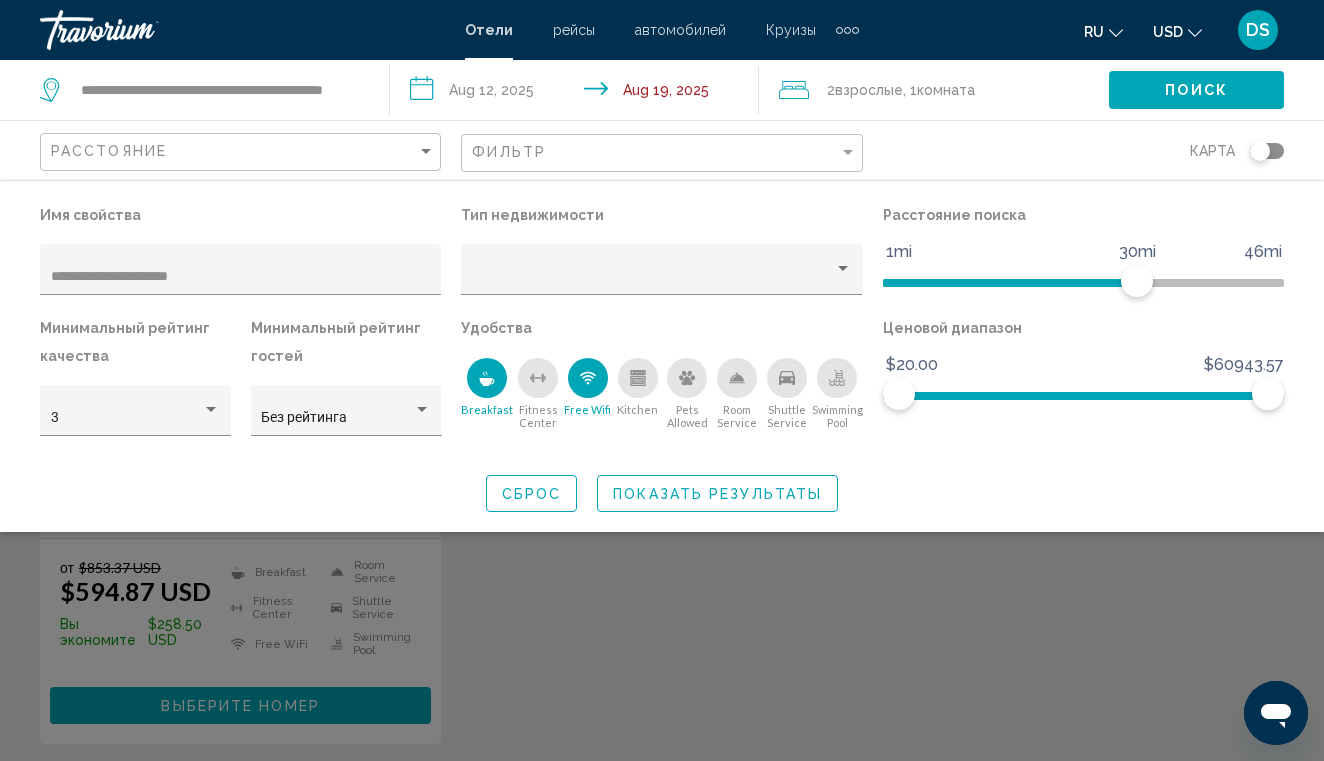 click 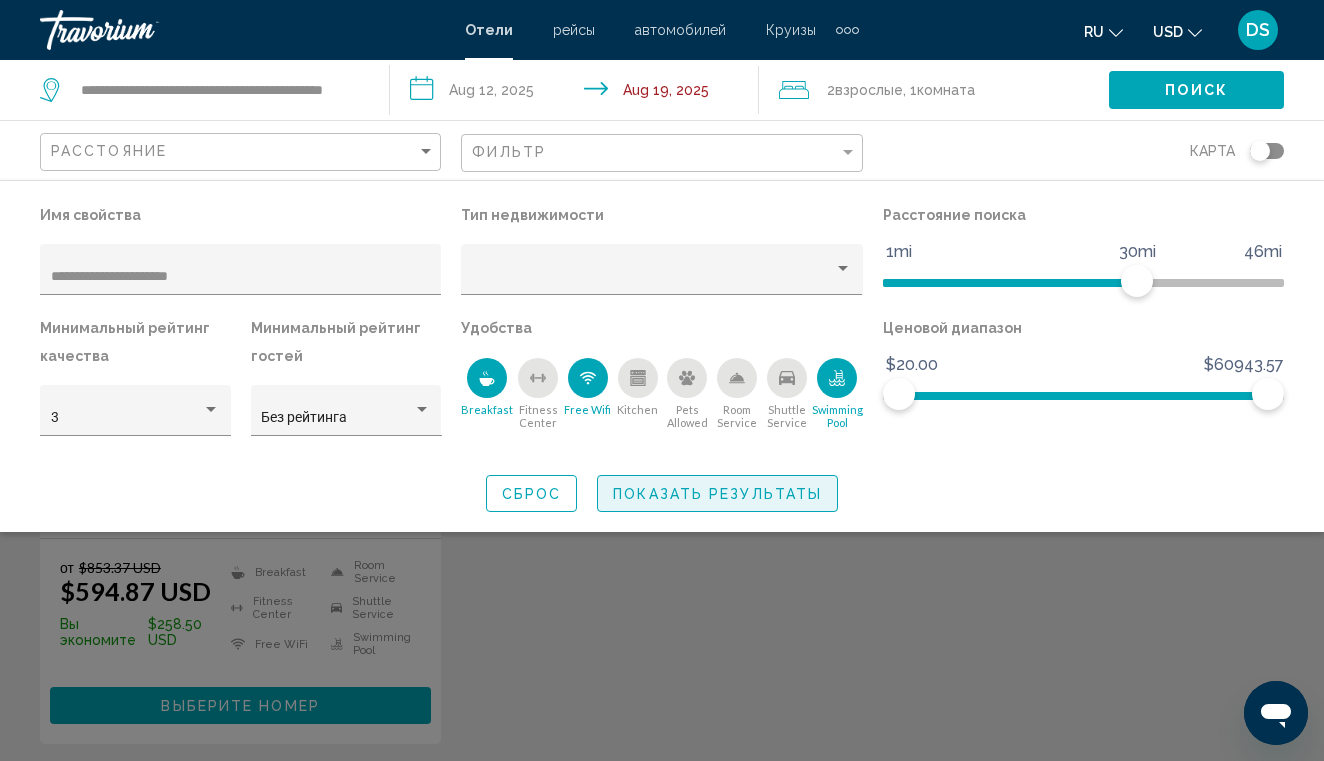 click on "Показать результаты" 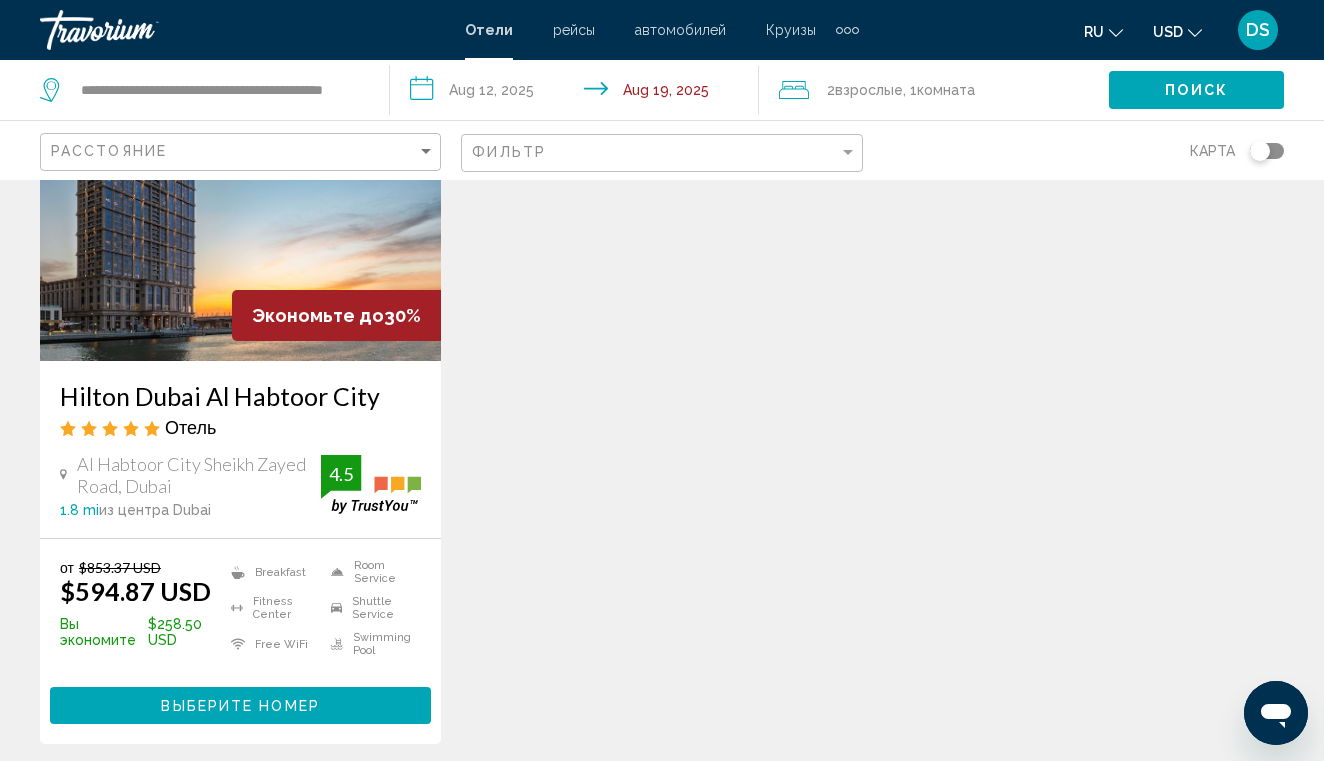 click on "Выберите номер" at bounding box center [240, 706] 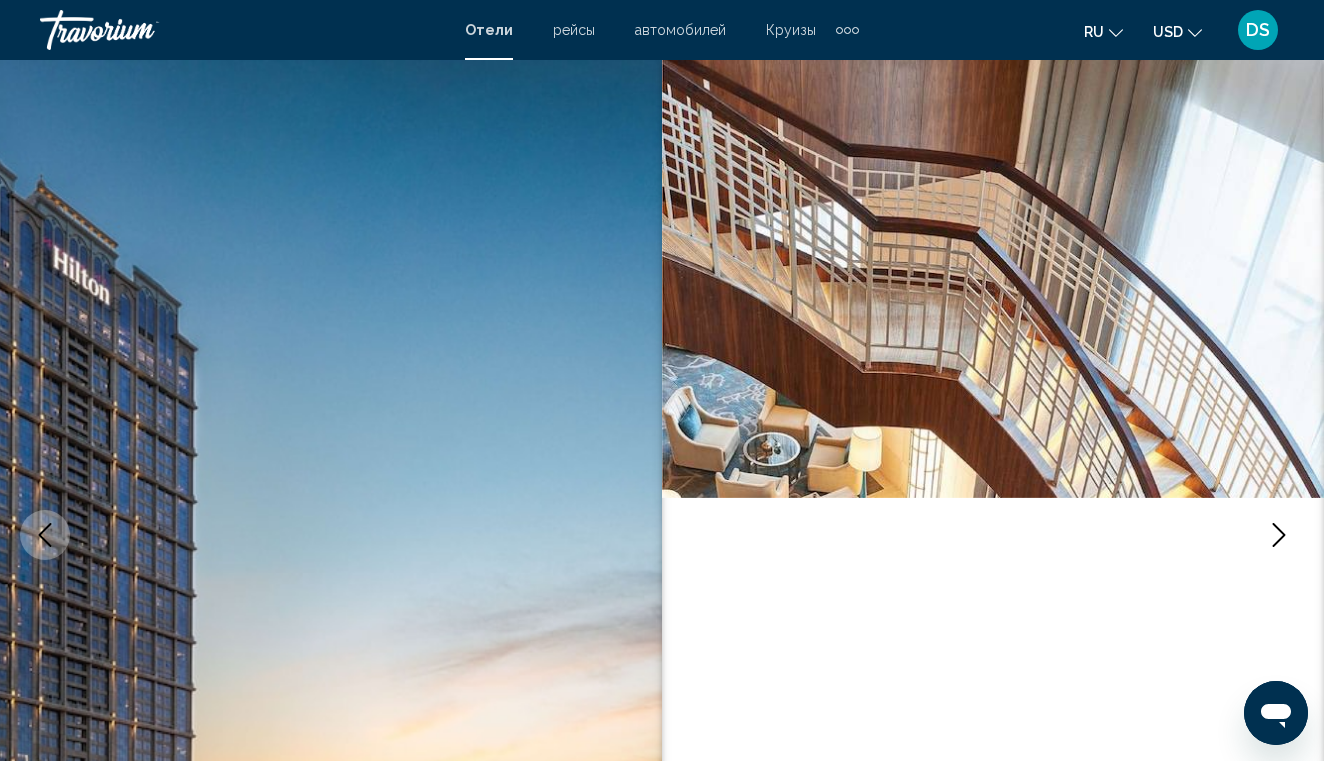scroll, scrollTop: 0, scrollLeft: 0, axis: both 